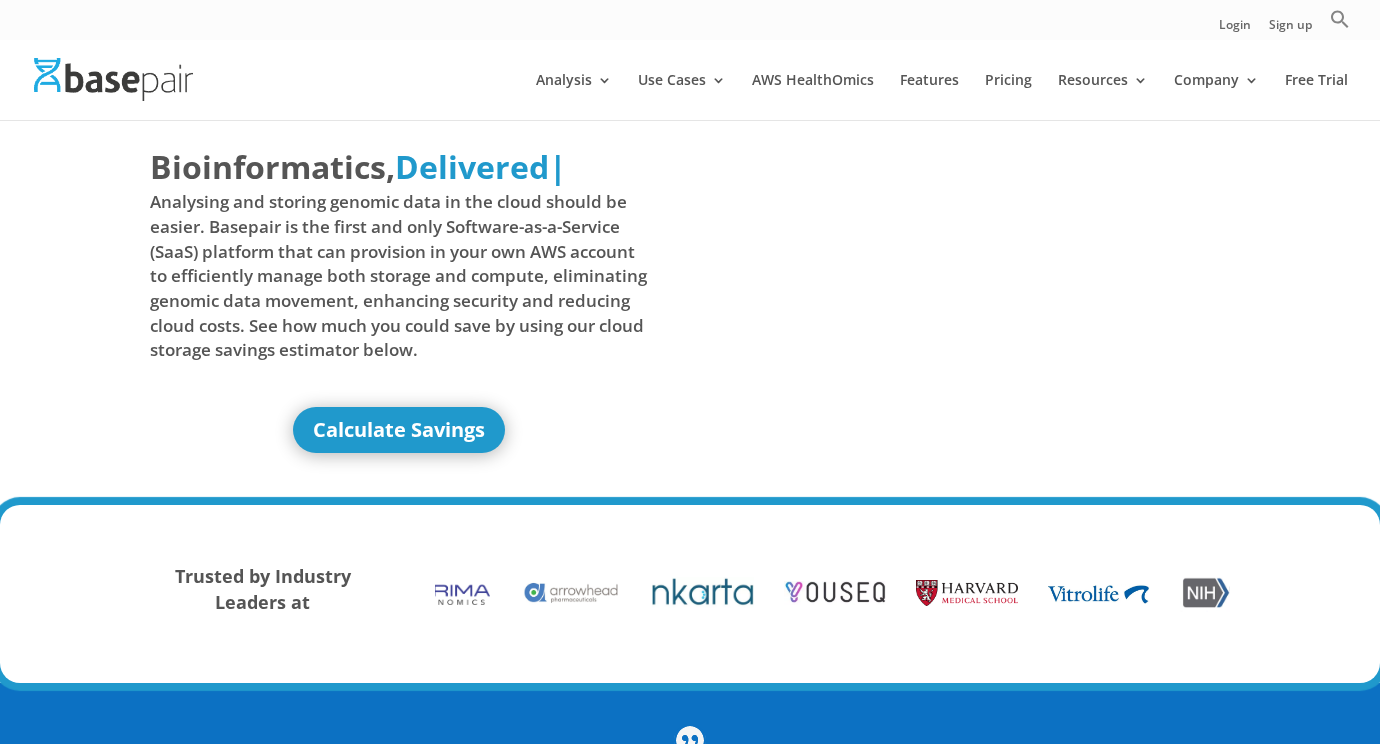 scroll, scrollTop: 0, scrollLeft: 0, axis: both 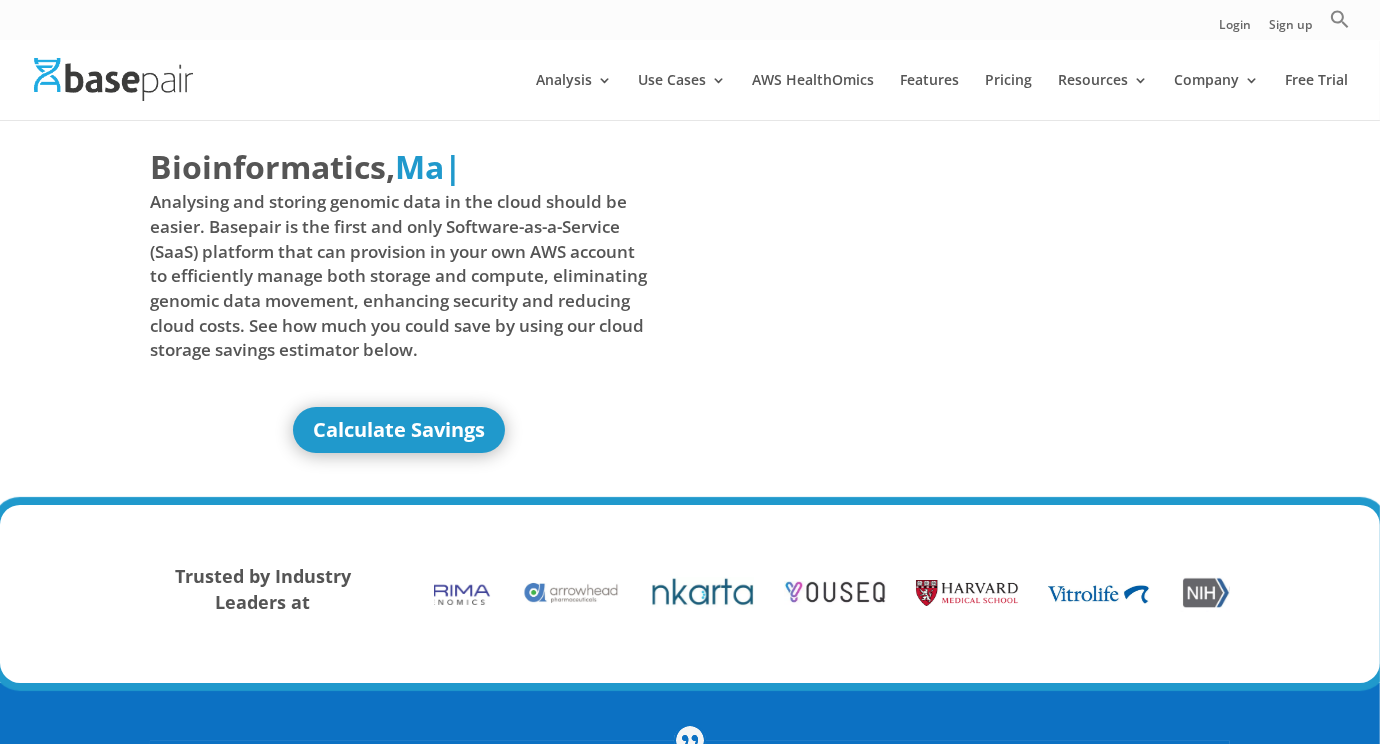 click at bounding box center (113, 79) 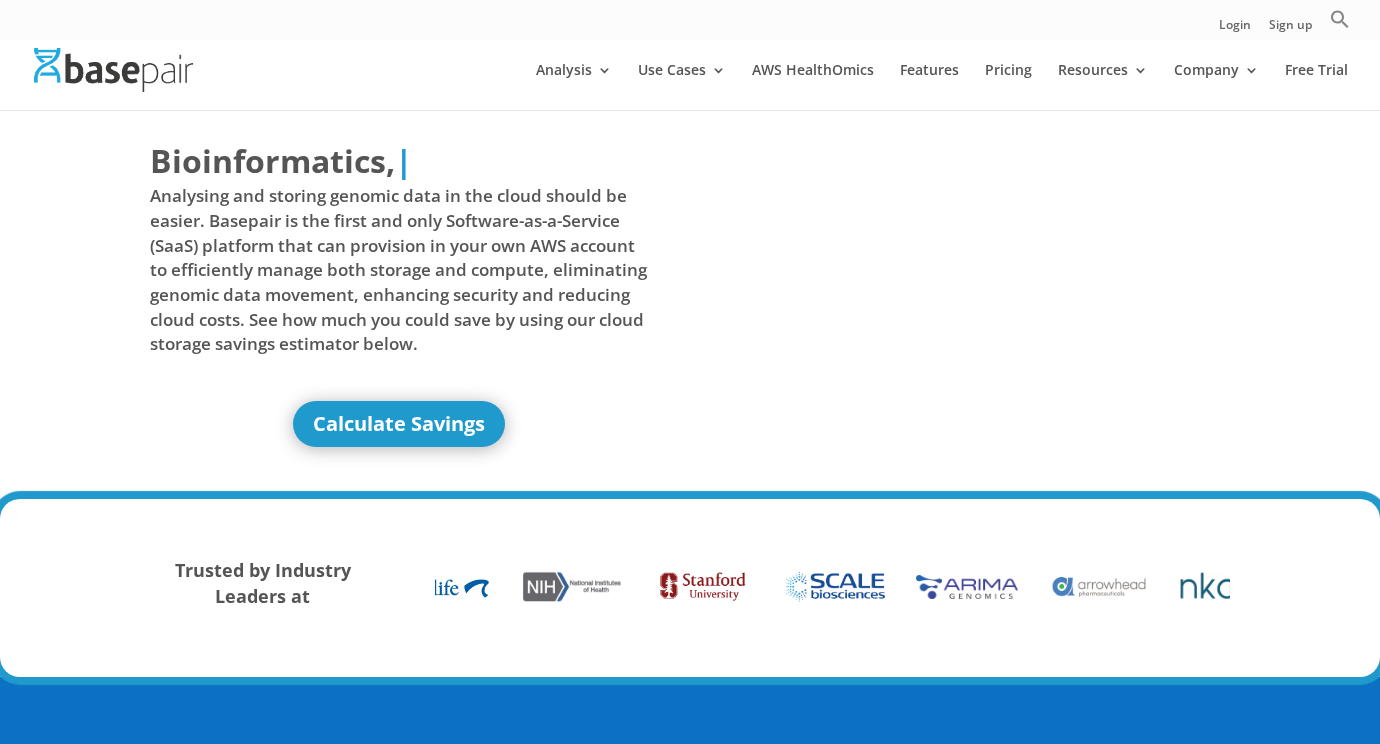 scroll, scrollTop: 0, scrollLeft: 0, axis: both 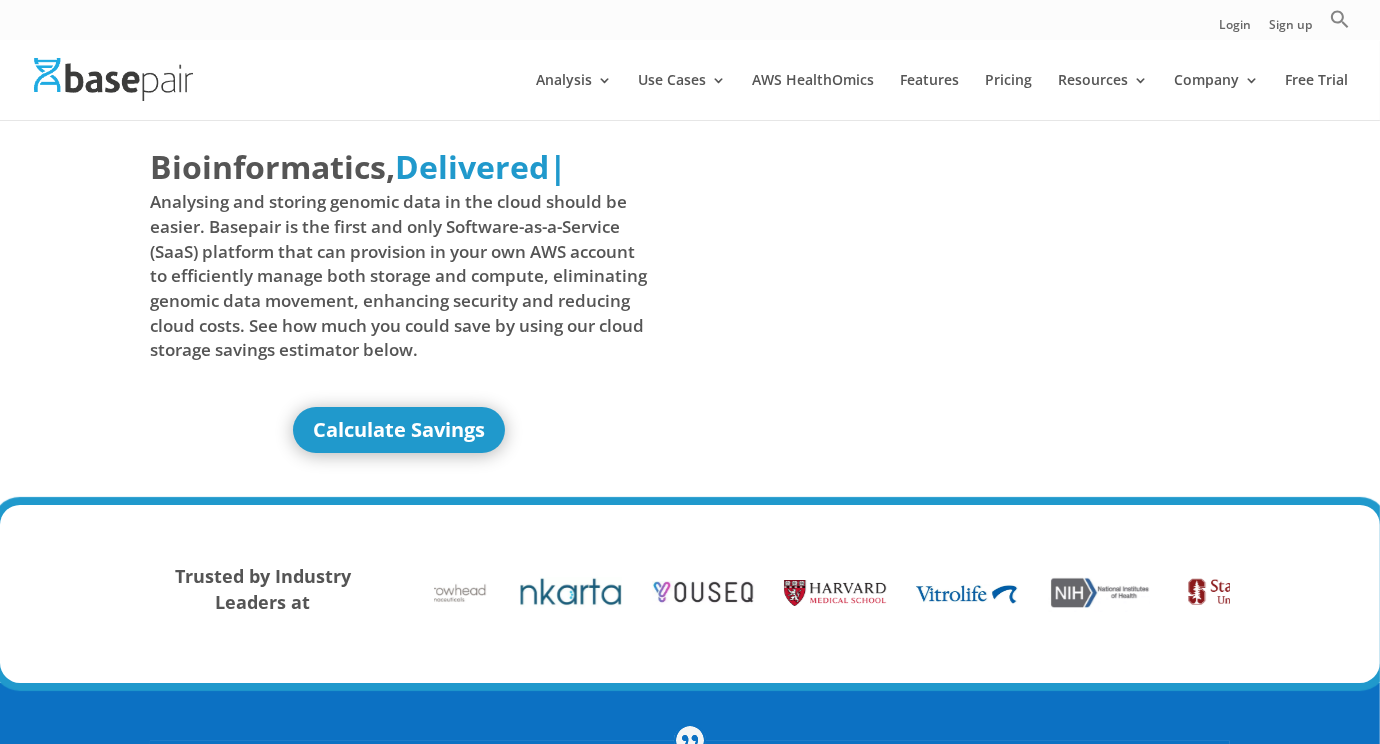 click at bounding box center (113, 79) 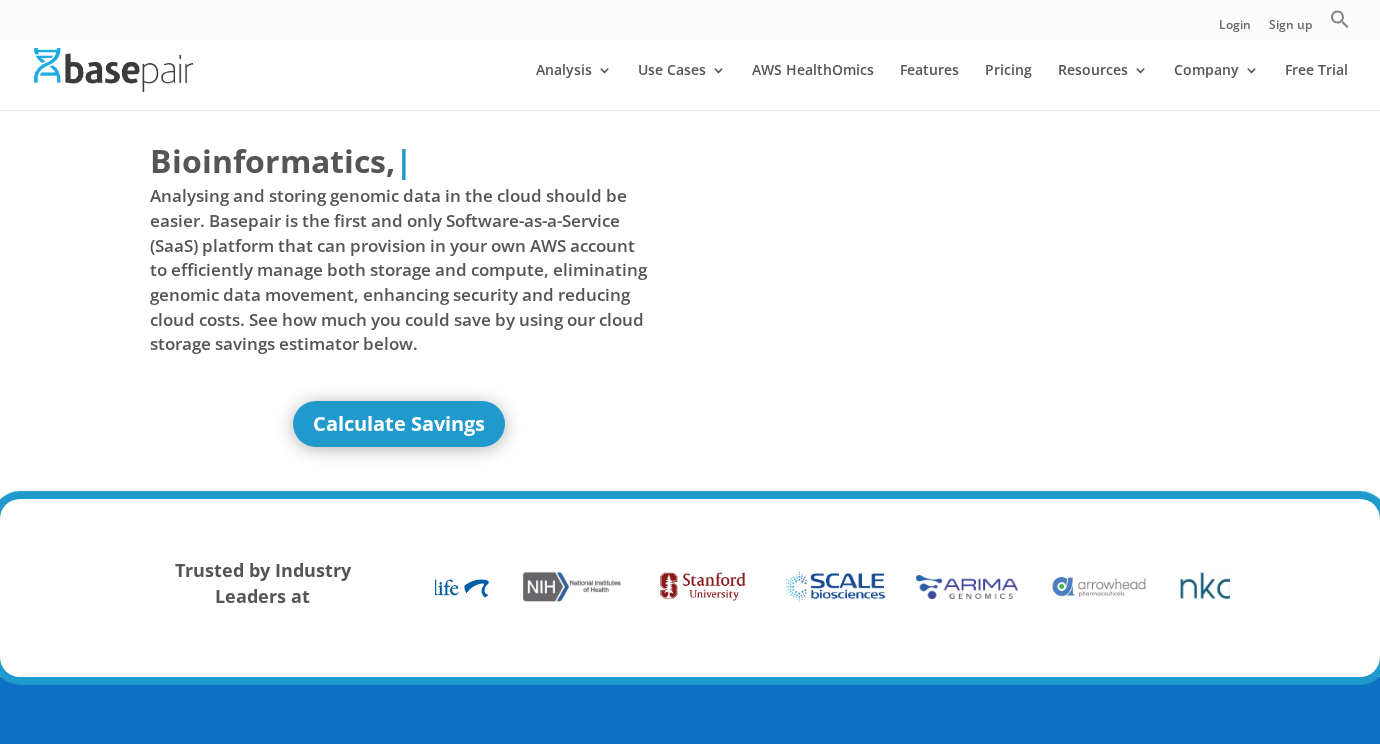 scroll, scrollTop: 0, scrollLeft: 0, axis: both 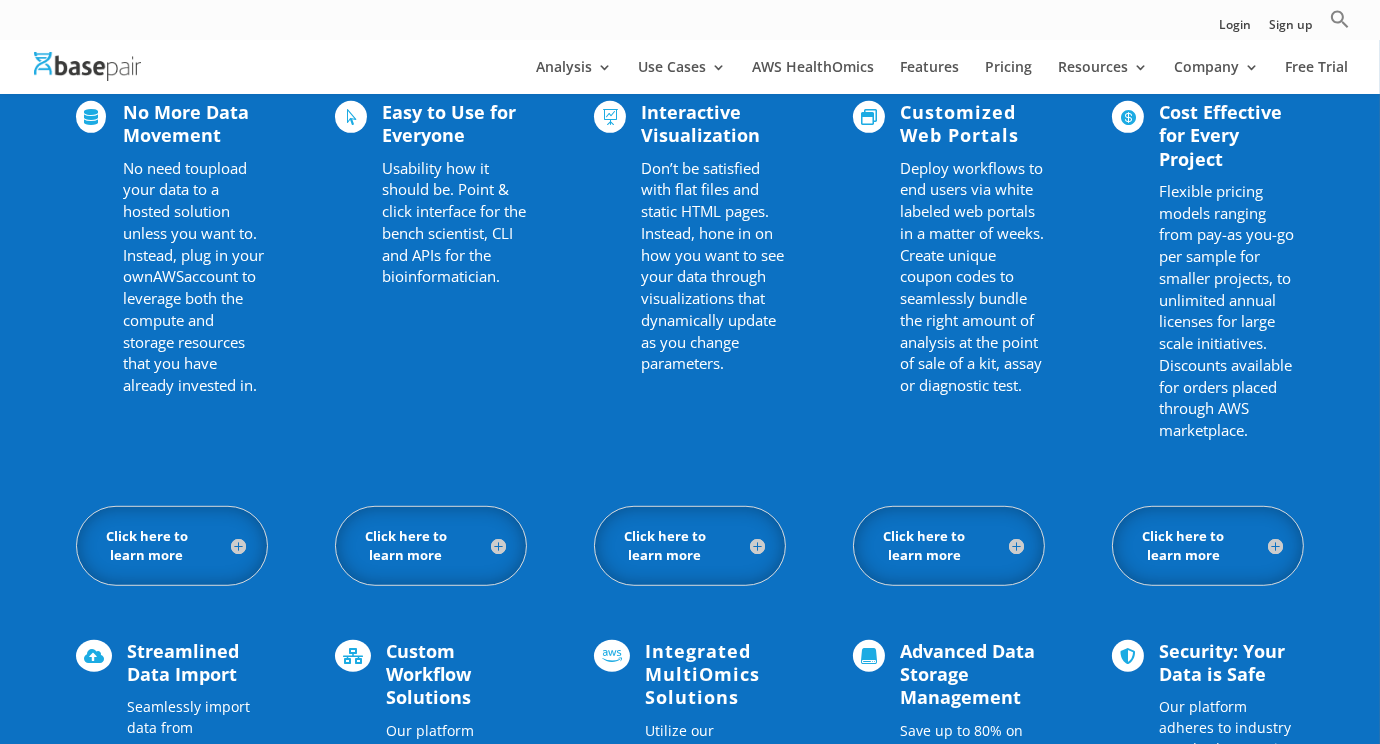 click on "Click here to learn more" at bounding box center [172, 546] 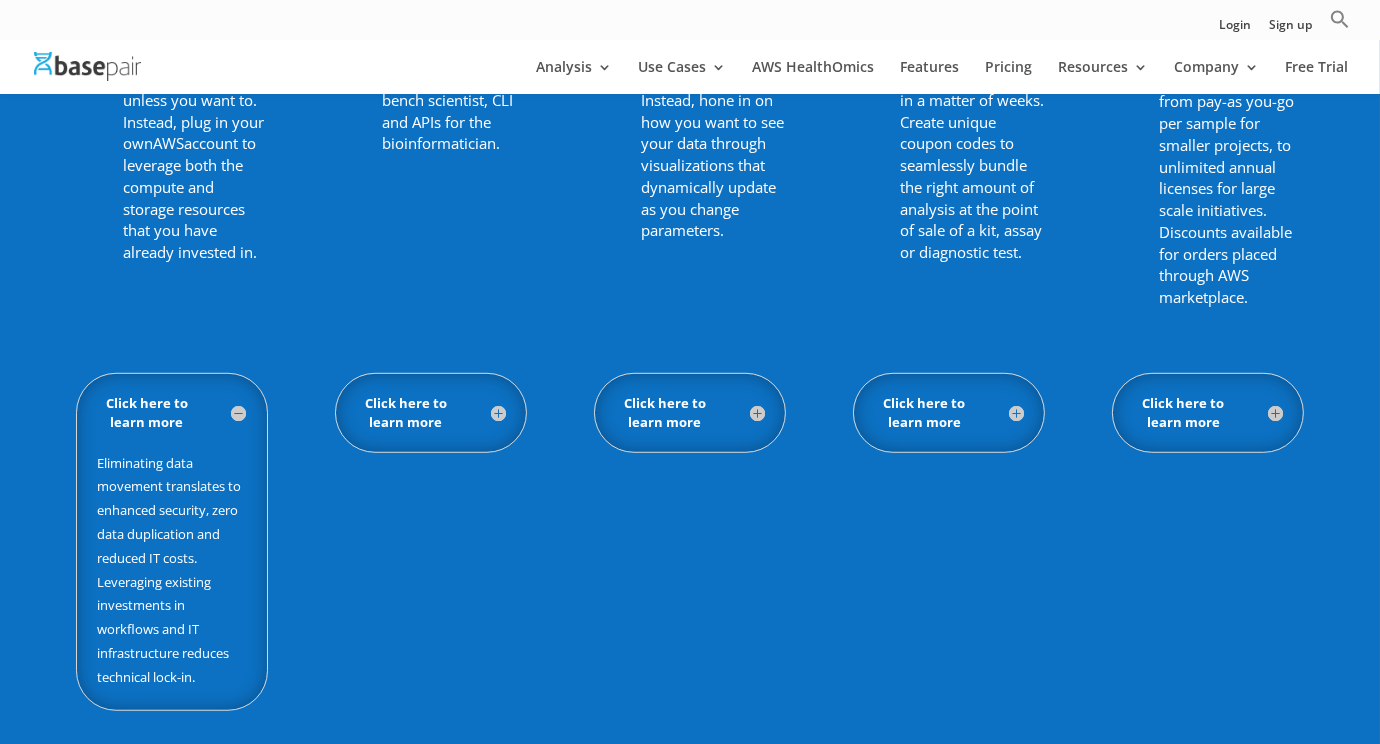 scroll, scrollTop: 1499, scrollLeft: 0, axis: vertical 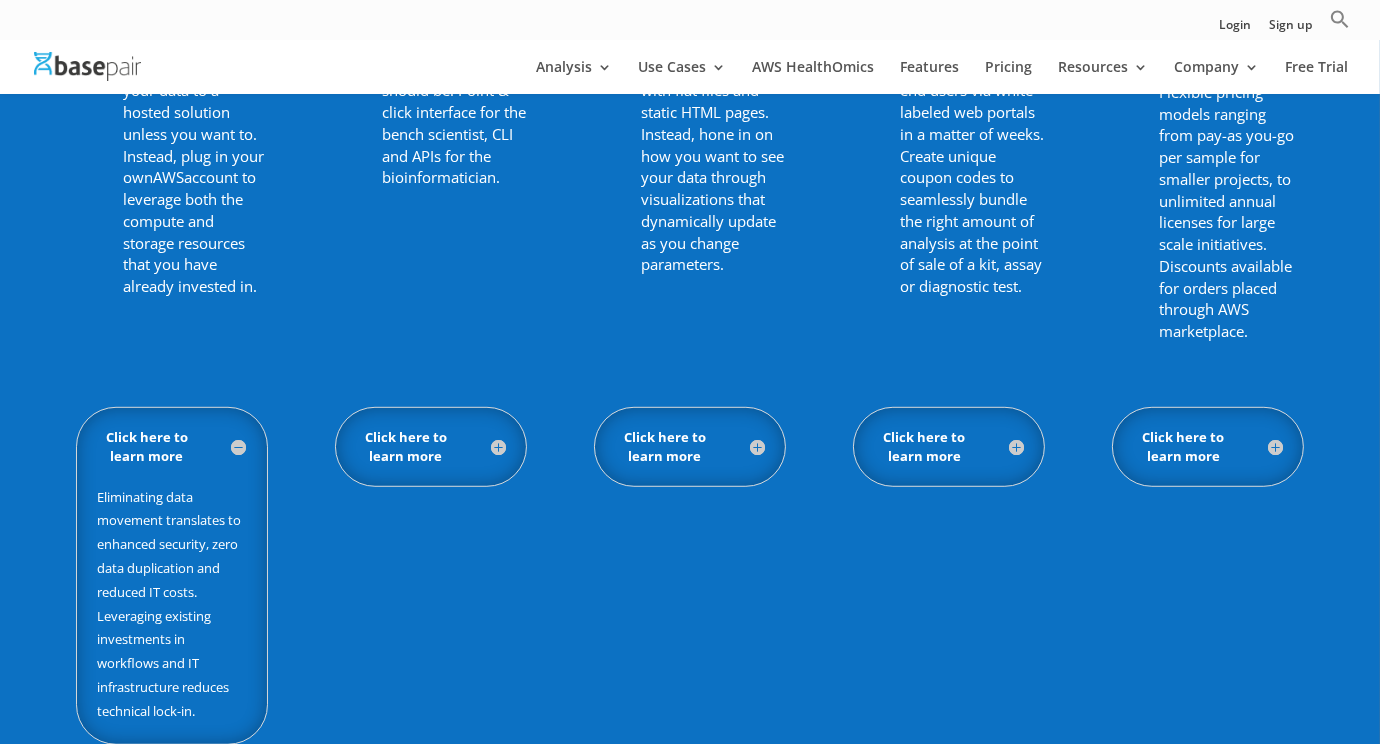 click on "Click here to learn more" at bounding box center (172, 447) 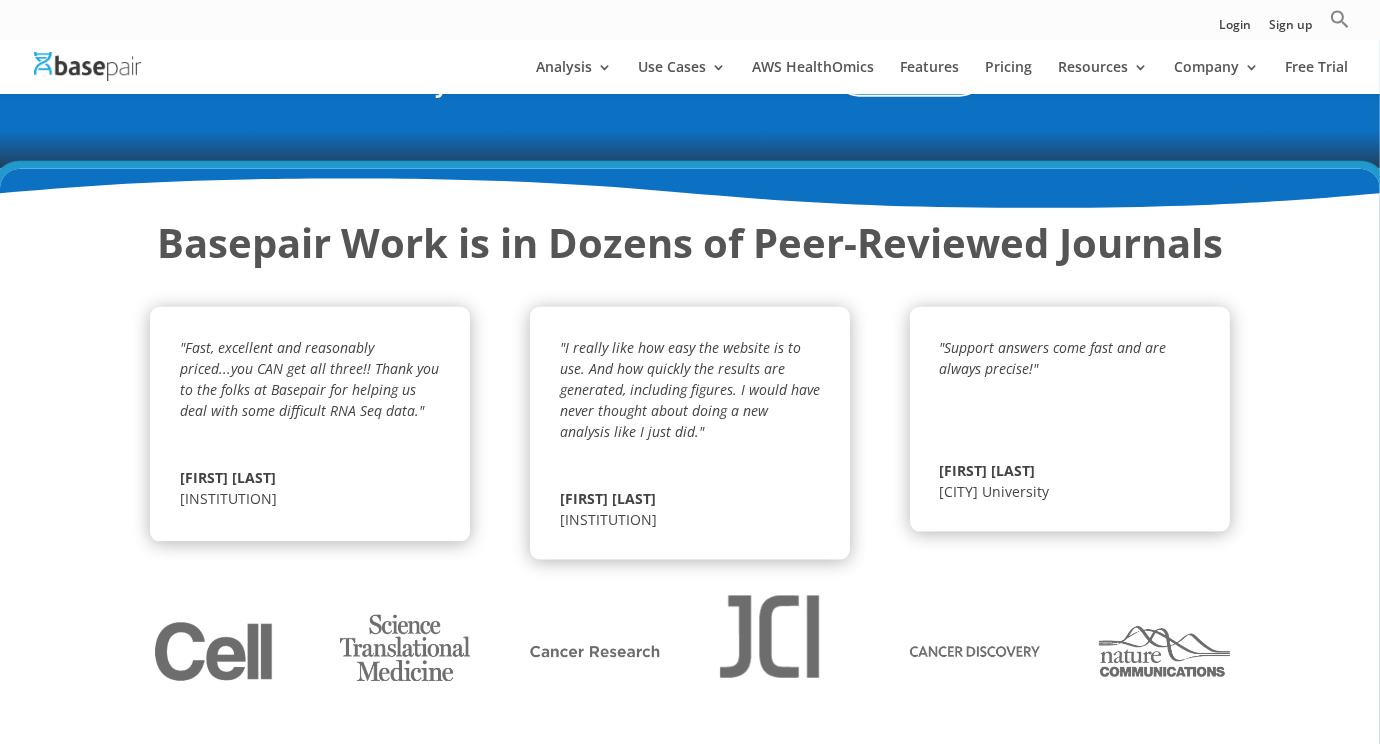 scroll, scrollTop: 3499, scrollLeft: 0, axis: vertical 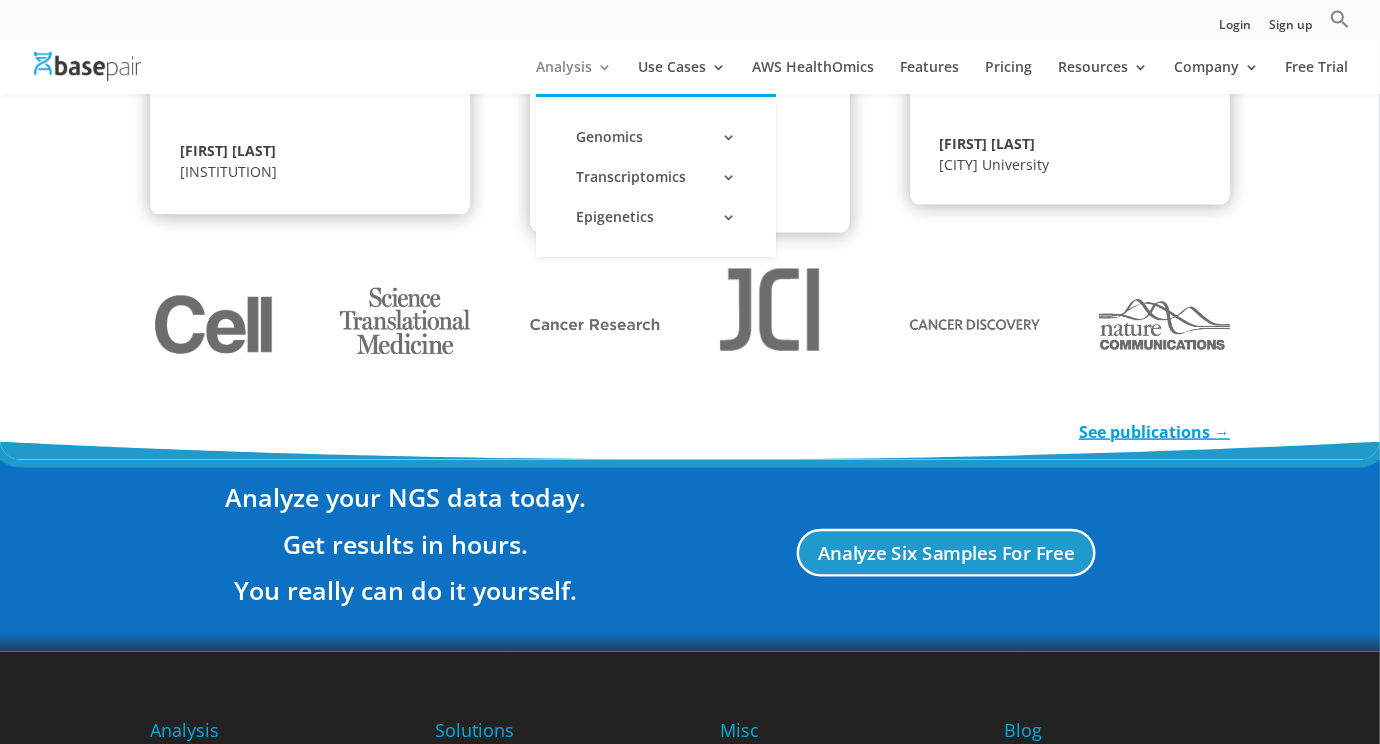 click on "Analysis" at bounding box center (574, 77) 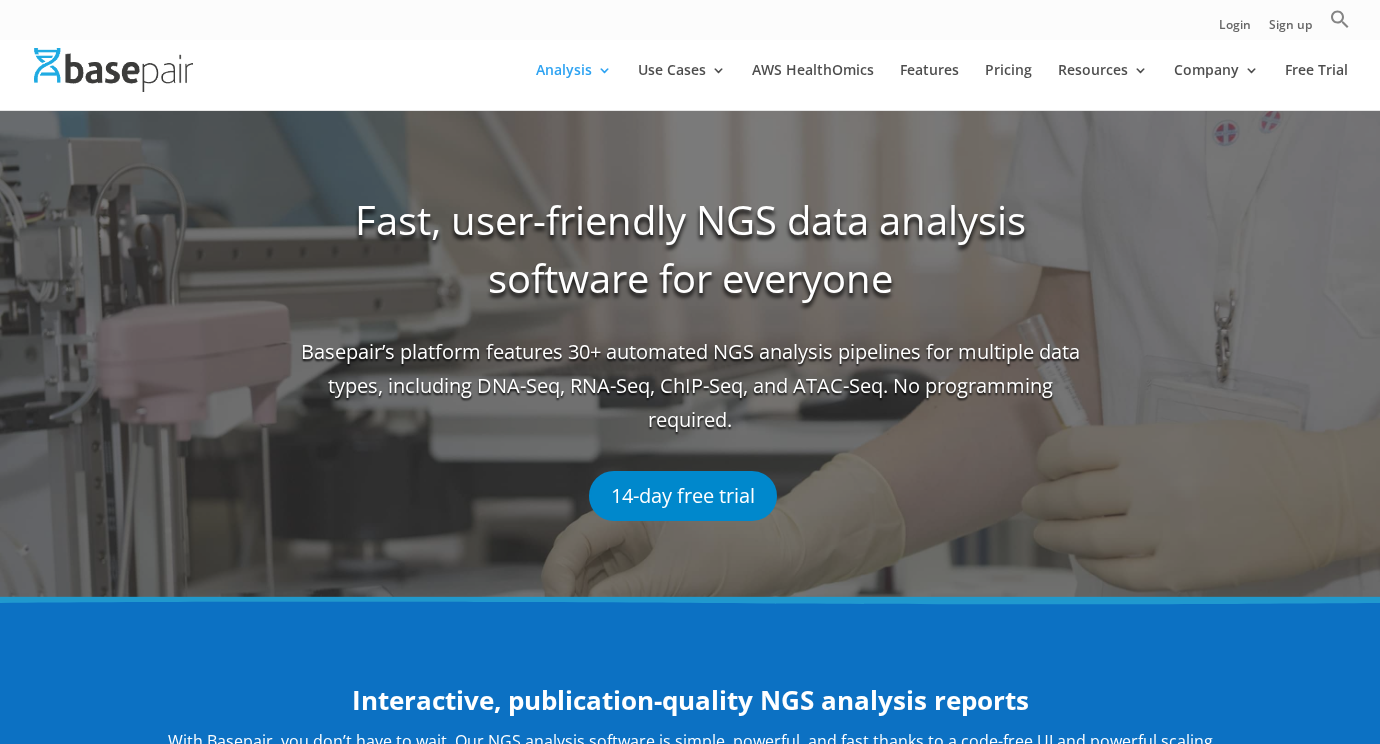 scroll, scrollTop: 600, scrollLeft: 0, axis: vertical 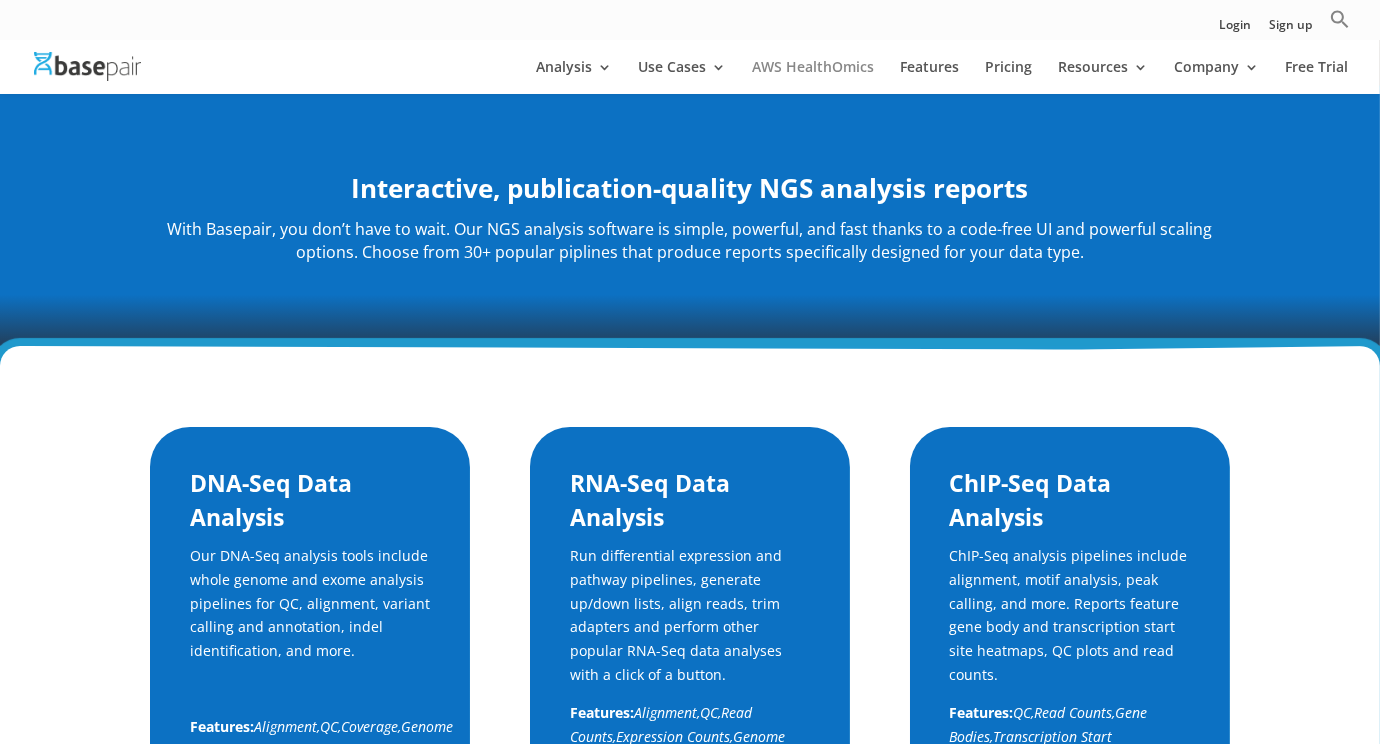 click on "AWS HealthOmics" at bounding box center (813, 77) 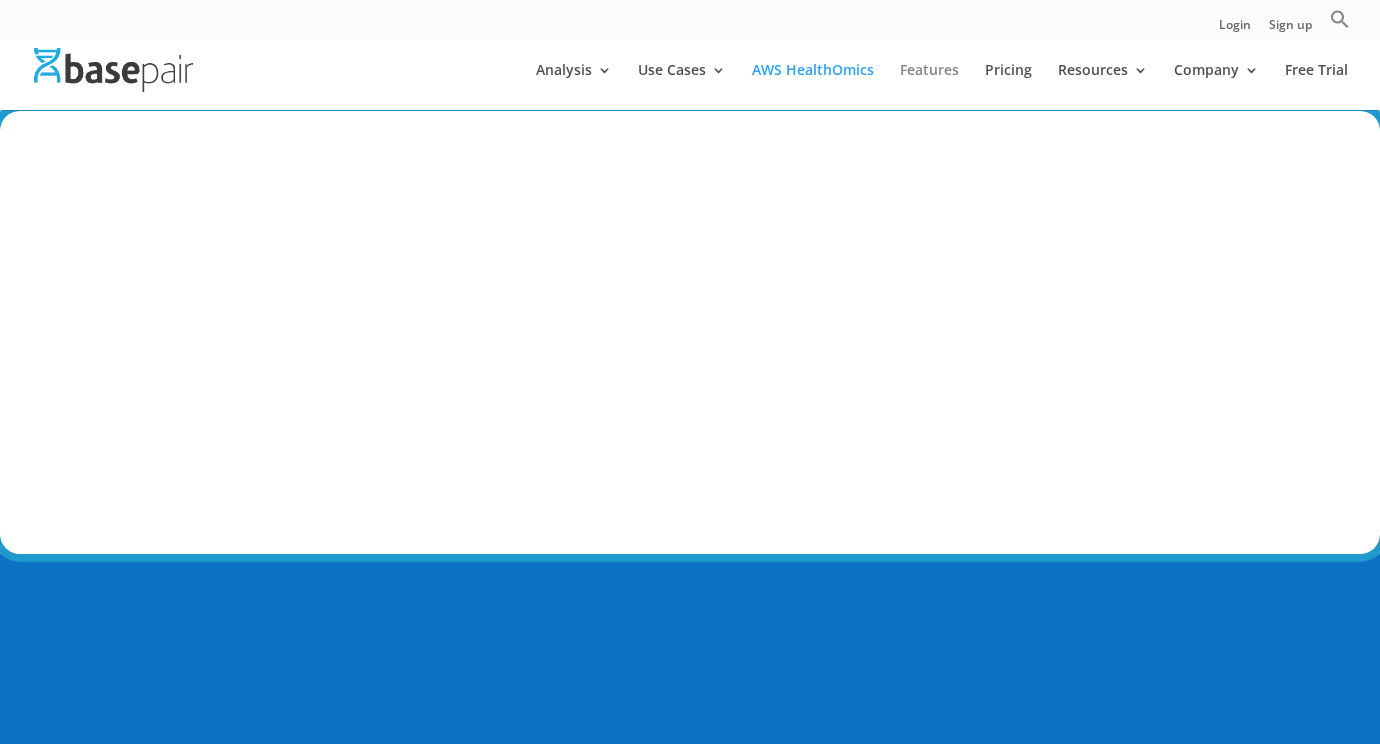 scroll, scrollTop: 0, scrollLeft: 0, axis: both 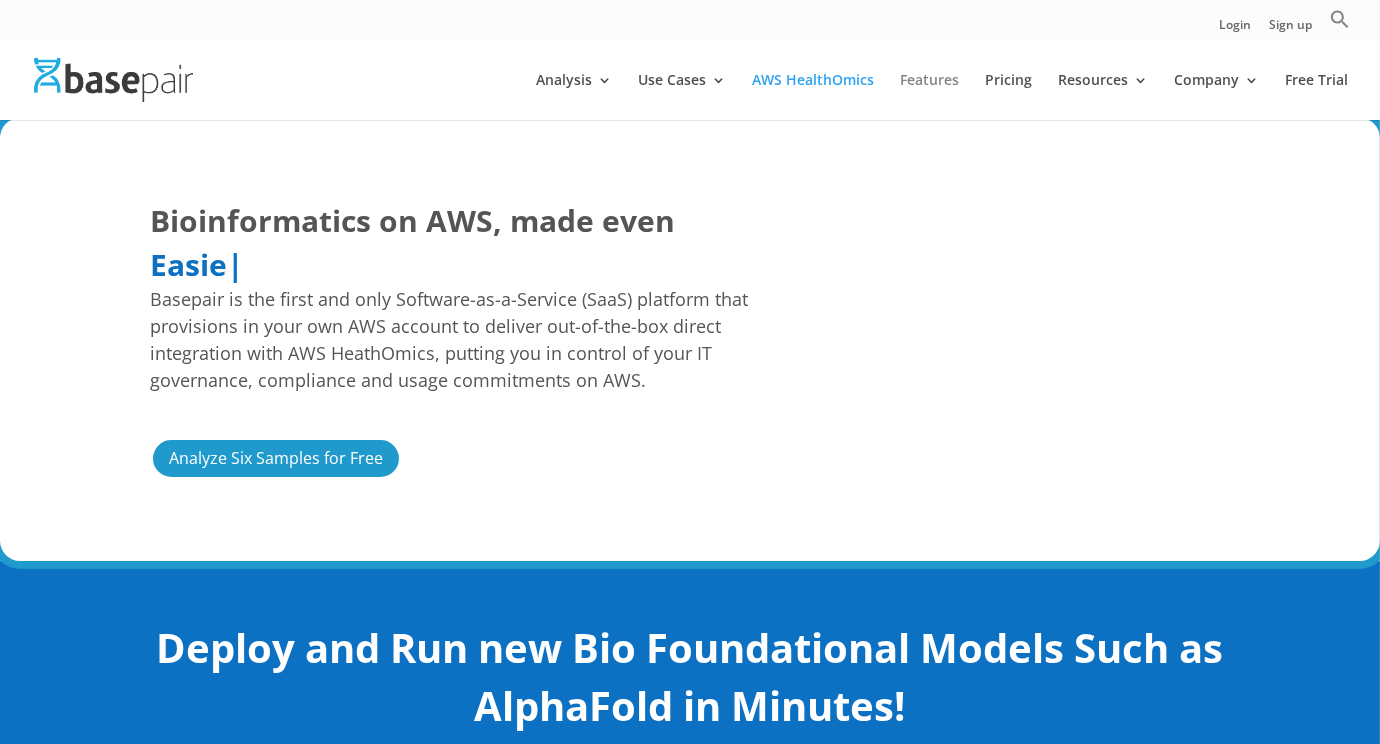 click on "Features" at bounding box center [929, 96] 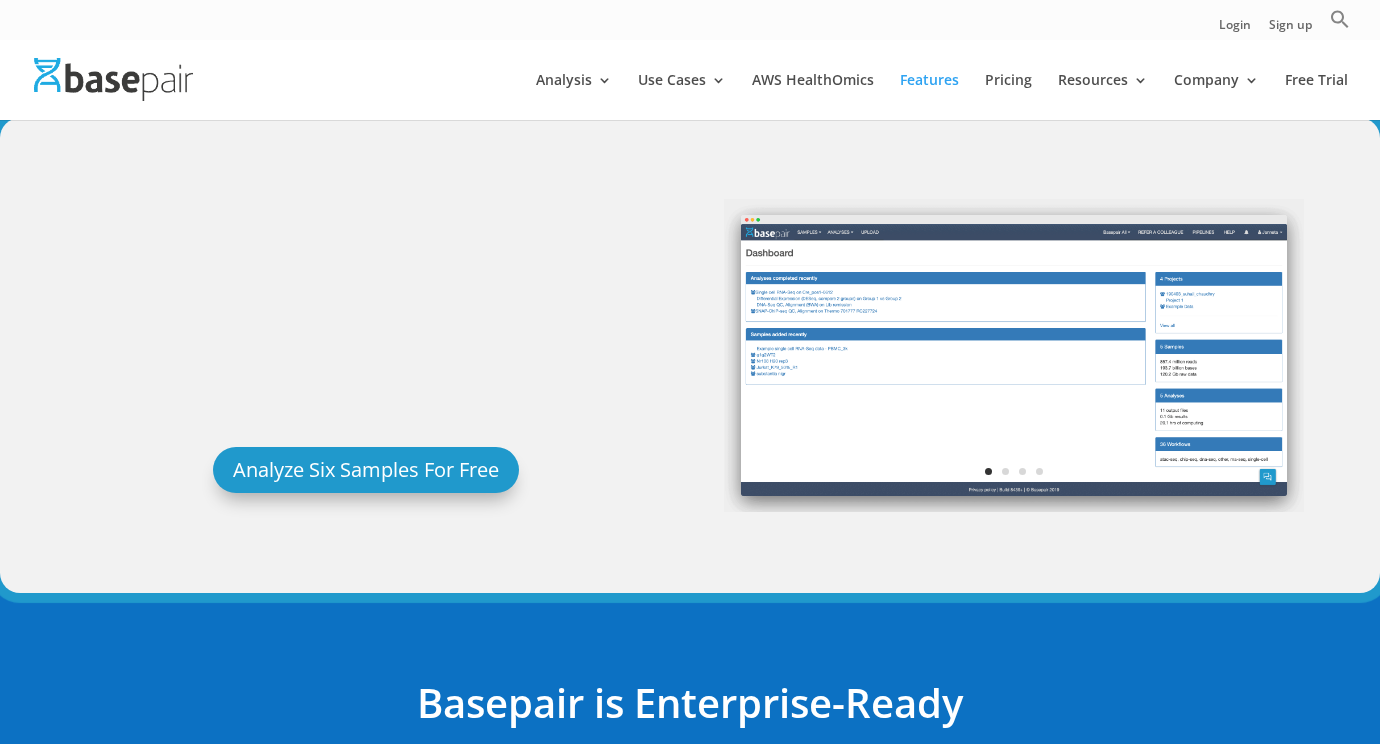 scroll, scrollTop: 0, scrollLeft: 0, axis: both 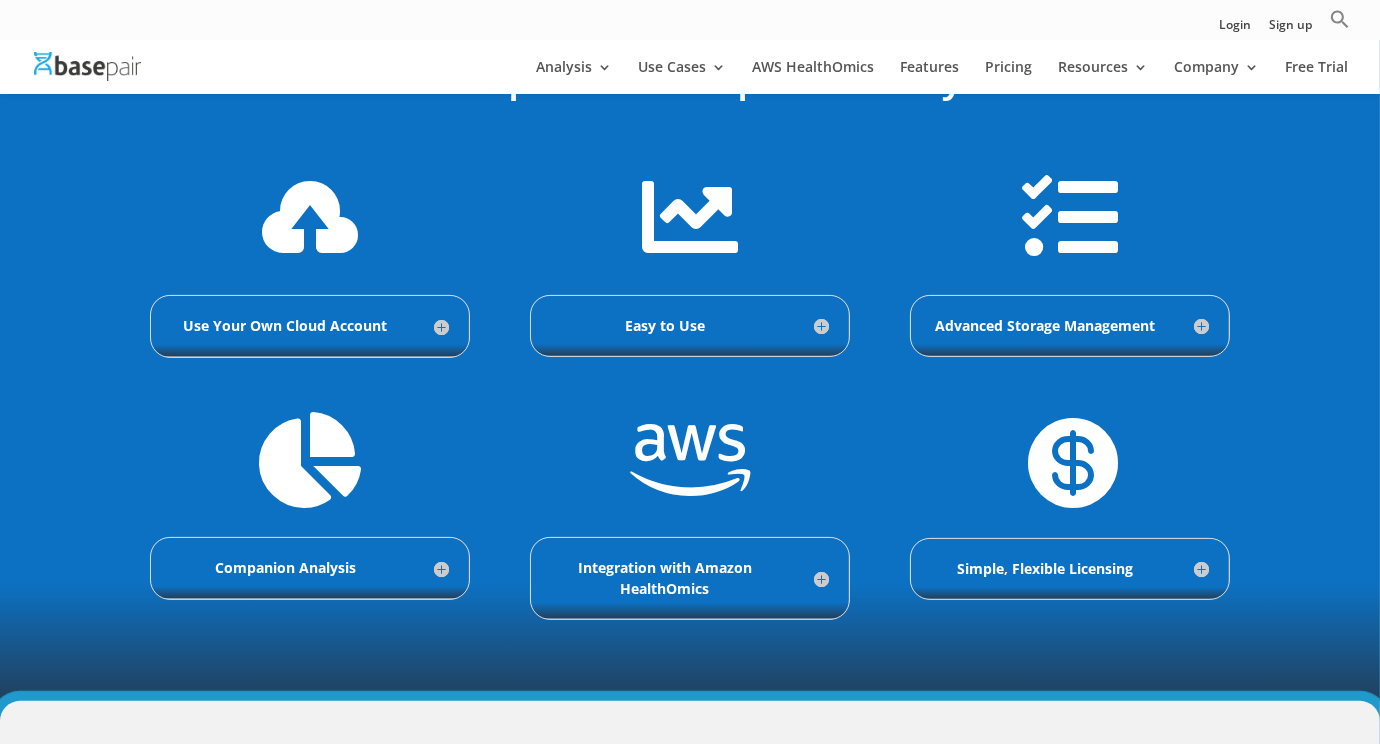 click on "Use Your Own Cloud Account" at bounding box center (310, 326) 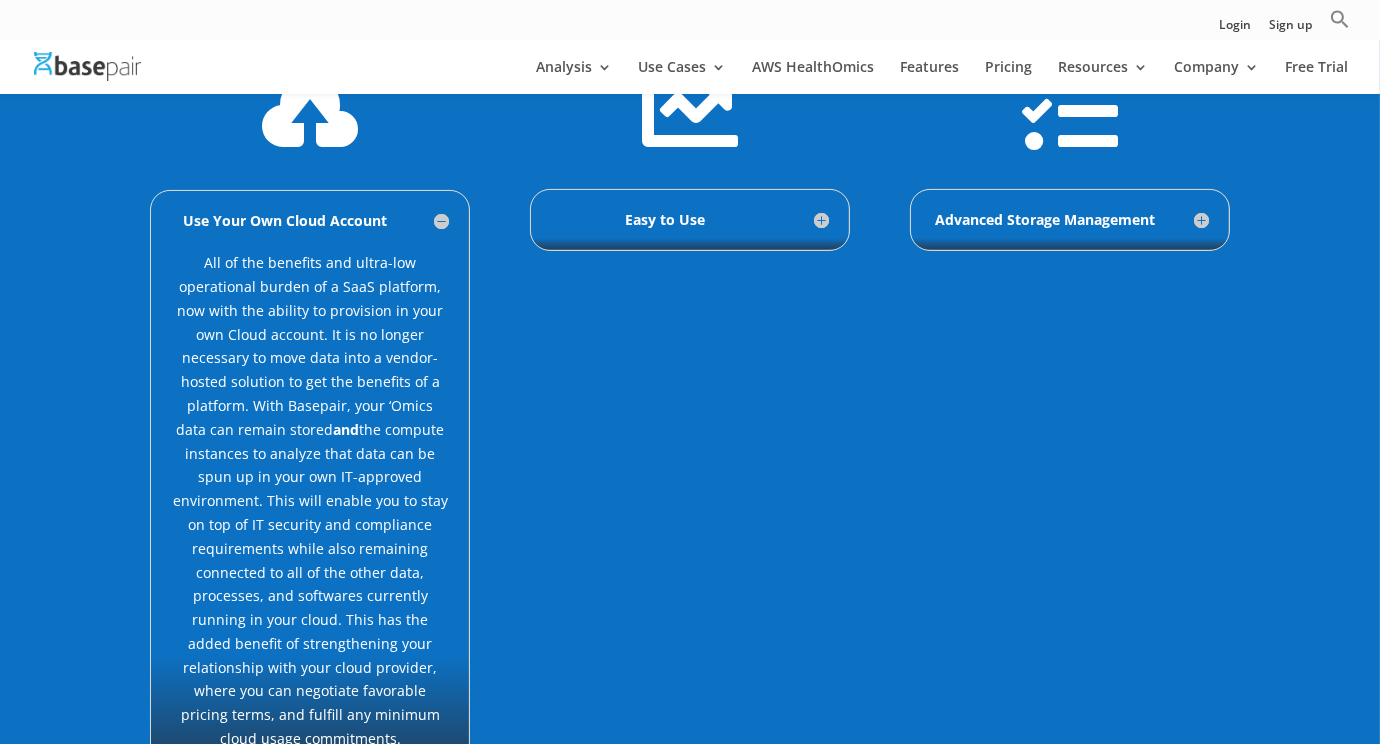 scroll, scrollTop: 692, scrollLeft: 0, axis: vertical 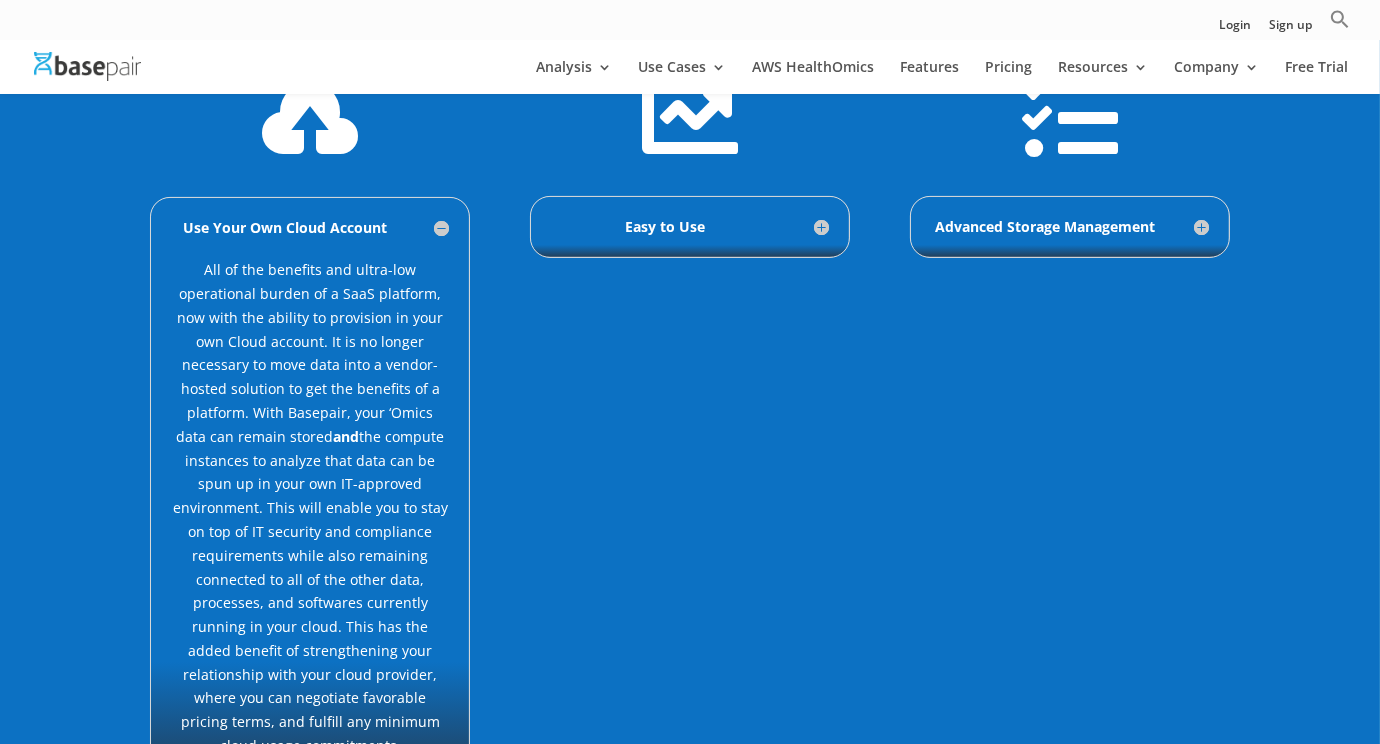 click on "Easy to Use" at bounding box center [690, 227] 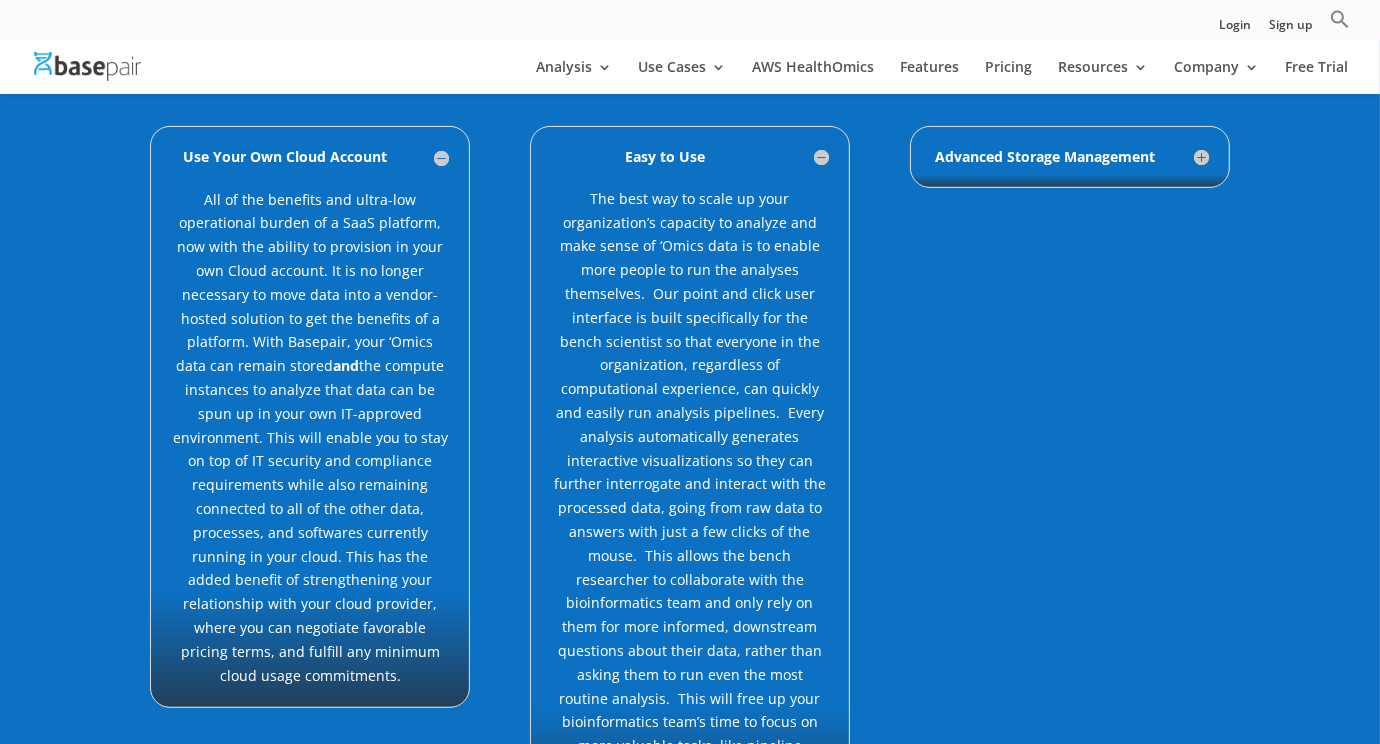 scroll, scrollTop: 699, scrollLeft: 0, axis: vertical 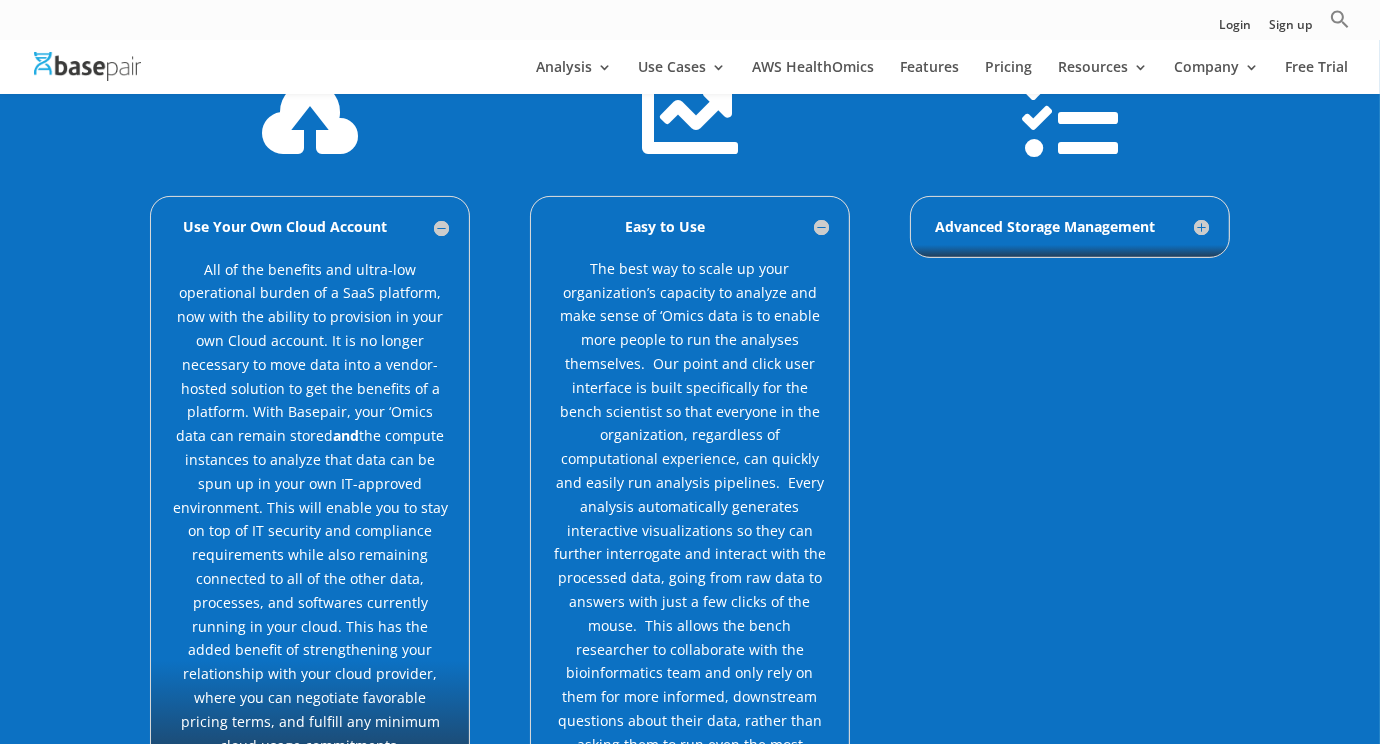 click on "Advanced Storage Management" at bounding box center [1070, 227] 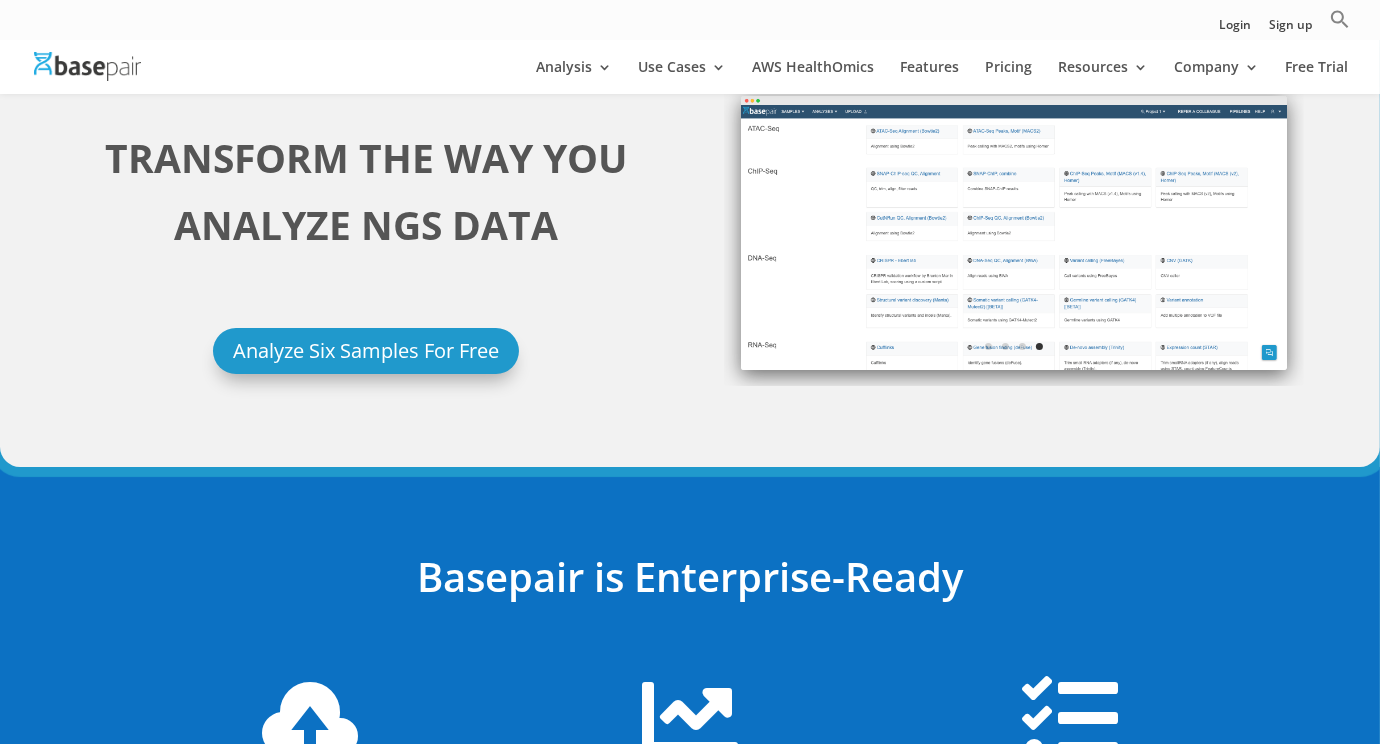 scroll, scrollTop: 0, scrollLeft: 0, axis: both 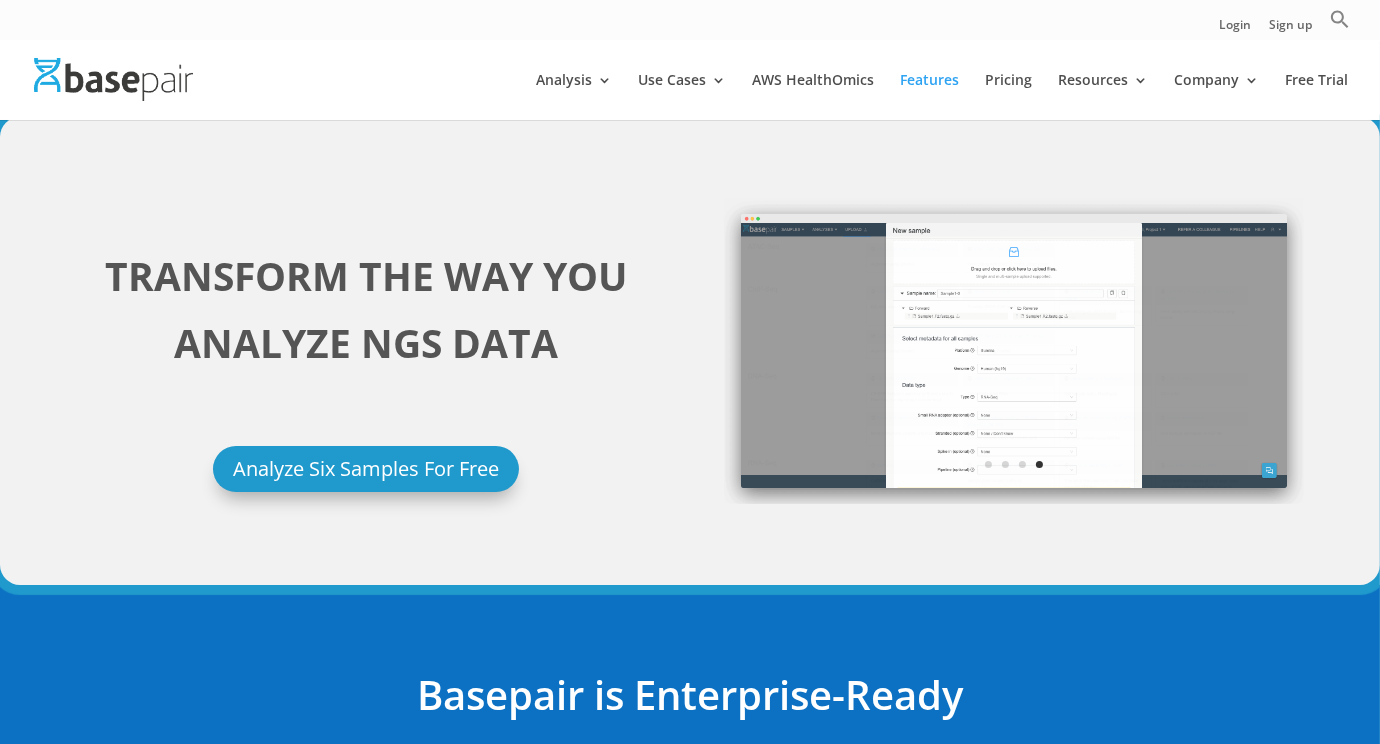 click at bounding box center [113, 79] 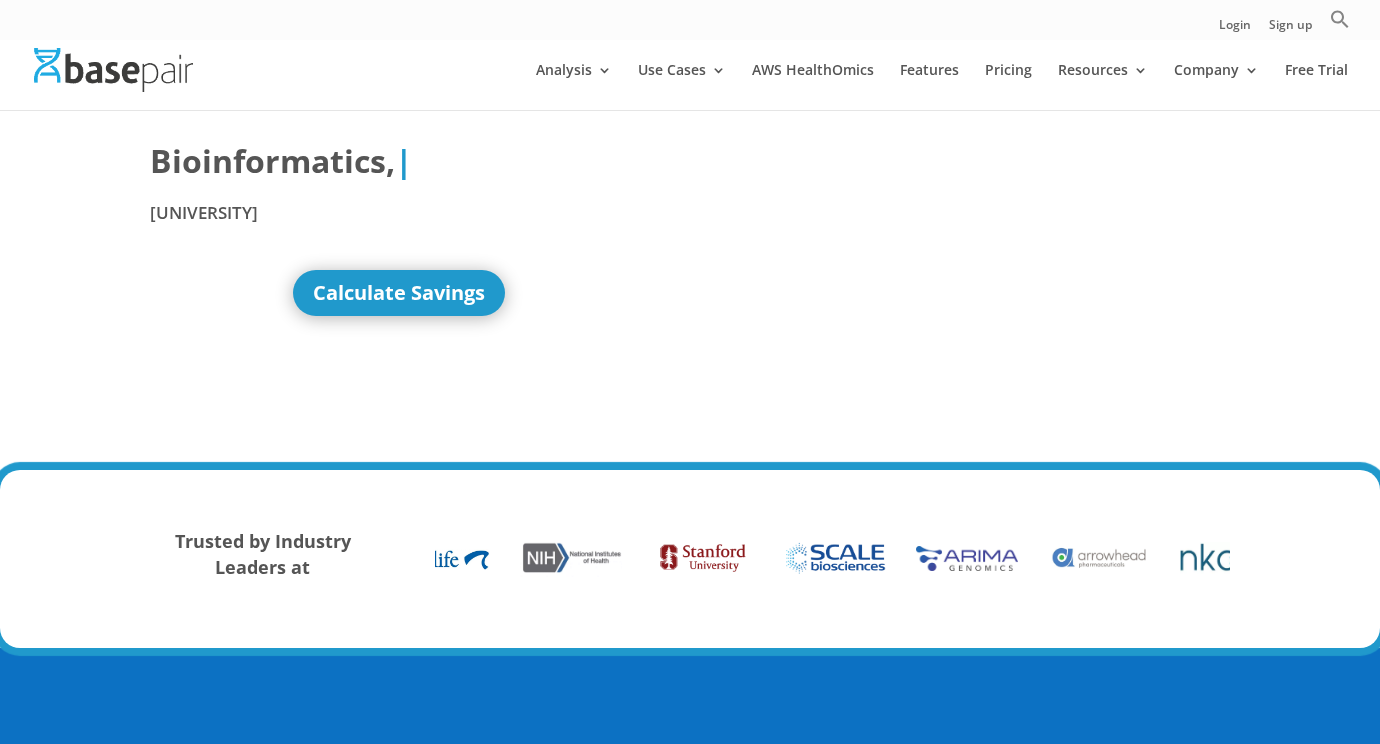 scroll, scrollTop: 0, scrollLeft: 0, axis: both 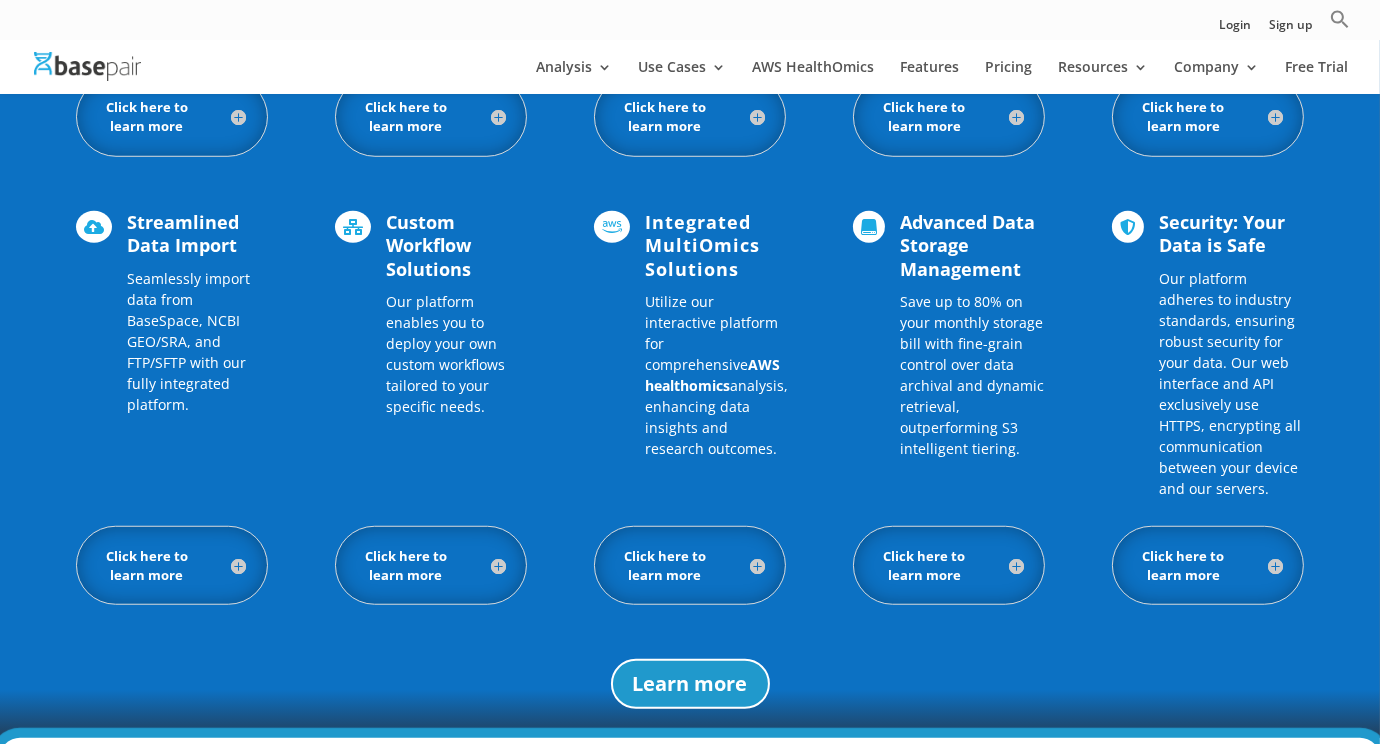 click on "Click here to learn more" at bounding box center (172, 117) 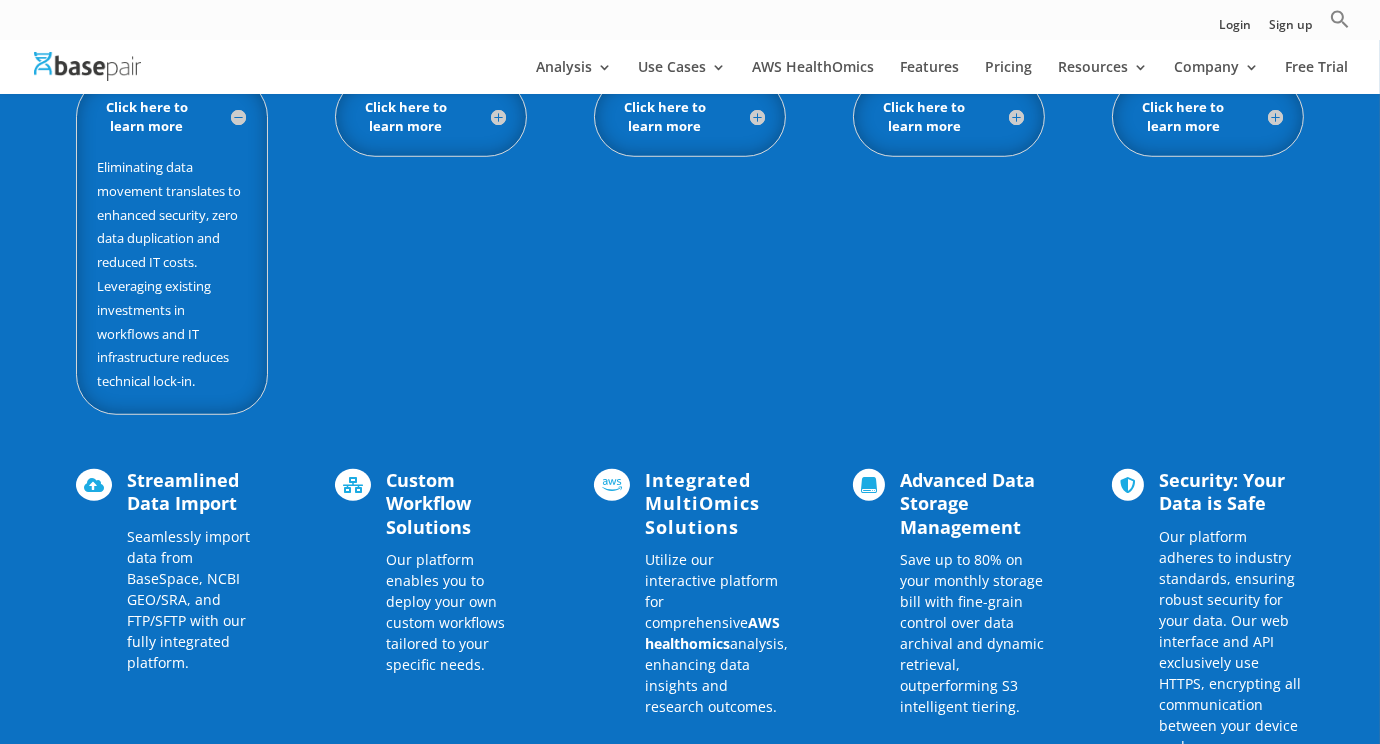 click on "Click here to learn more" at bounding box center [431, 117] 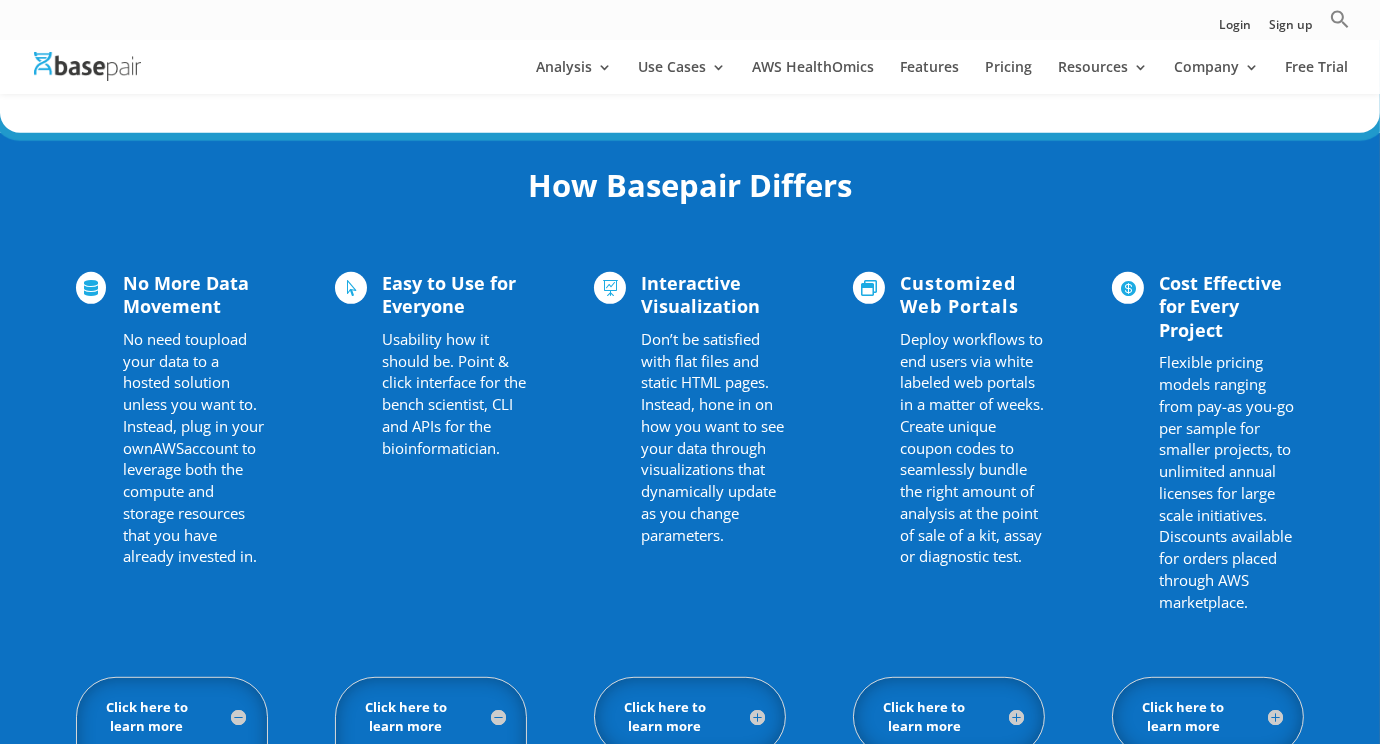 scroll, scrollTop: 1299, scrollLeft: 0, axis: vertical 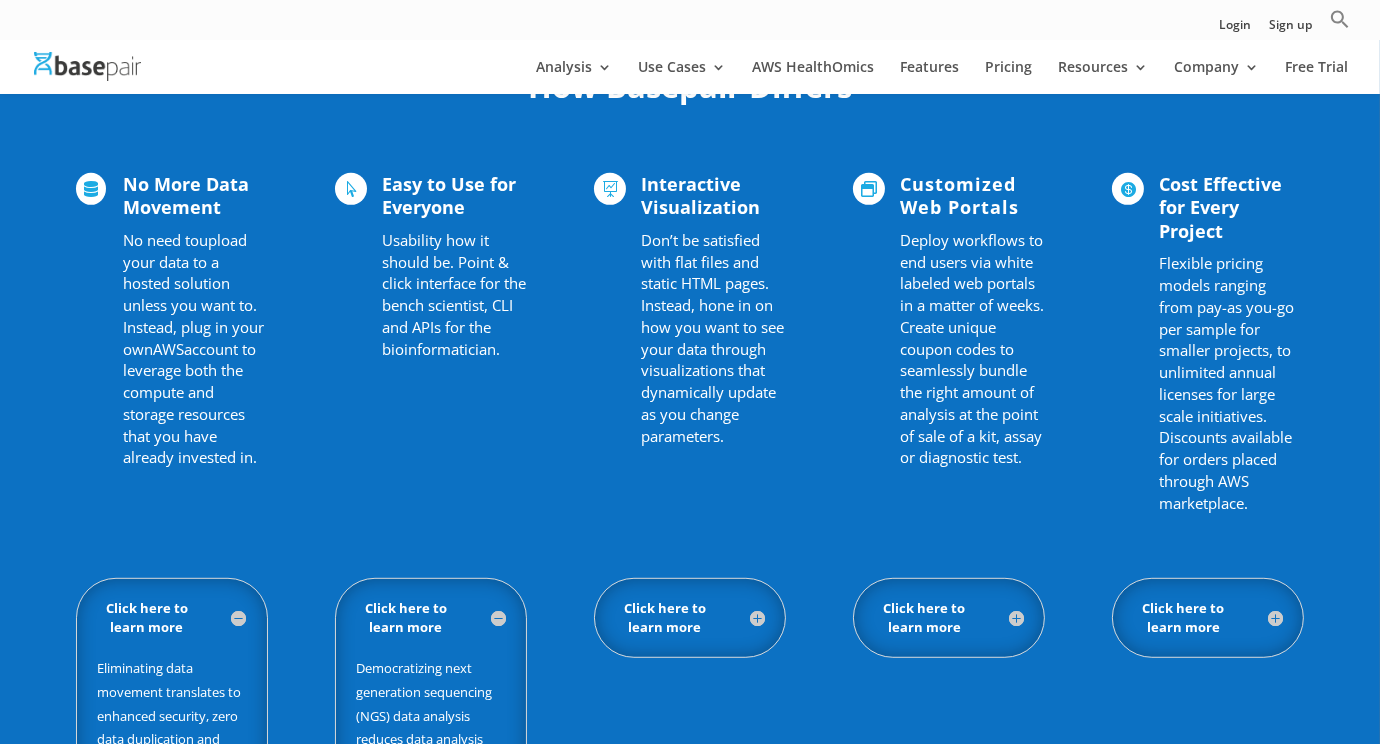 click on "No More Data Movement" at bounding box center [186, 195] 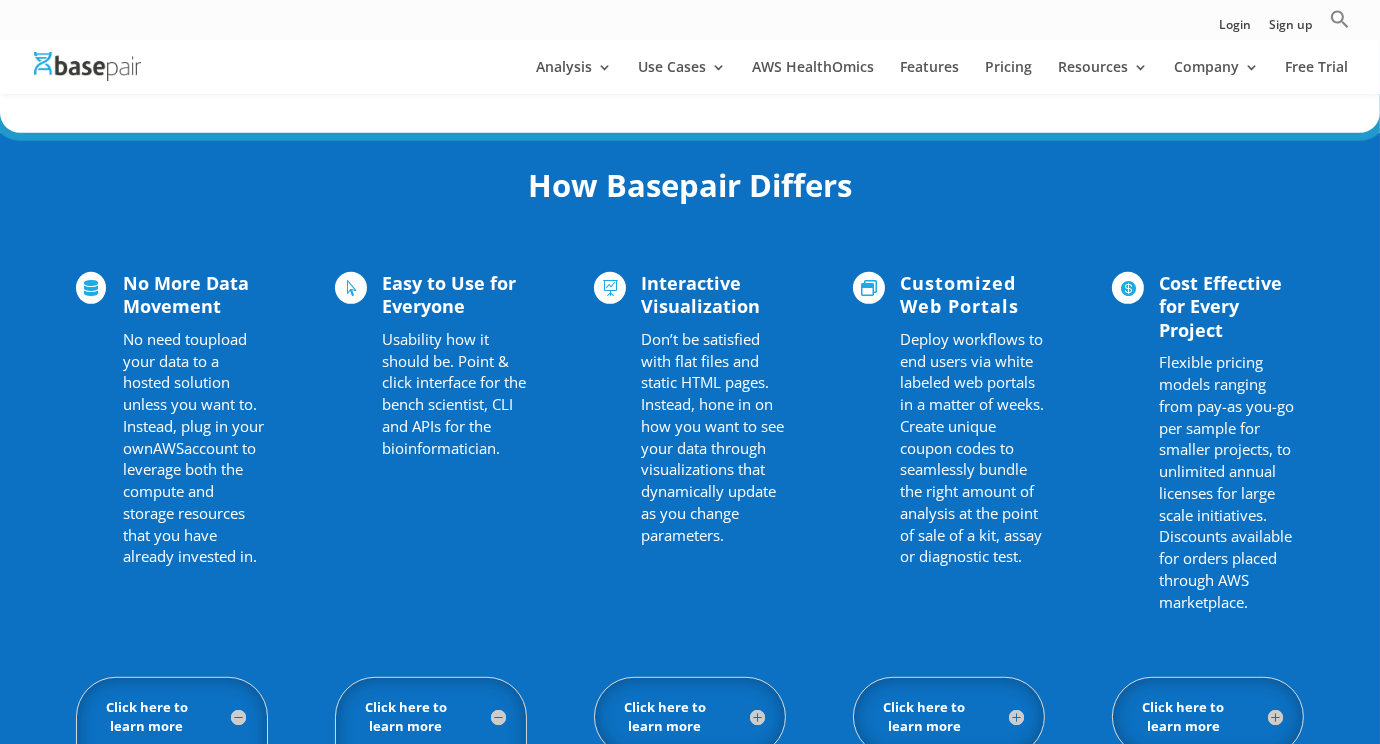 scroll, scrollTop: 1499, scrollLeft: 0, axis: vertical 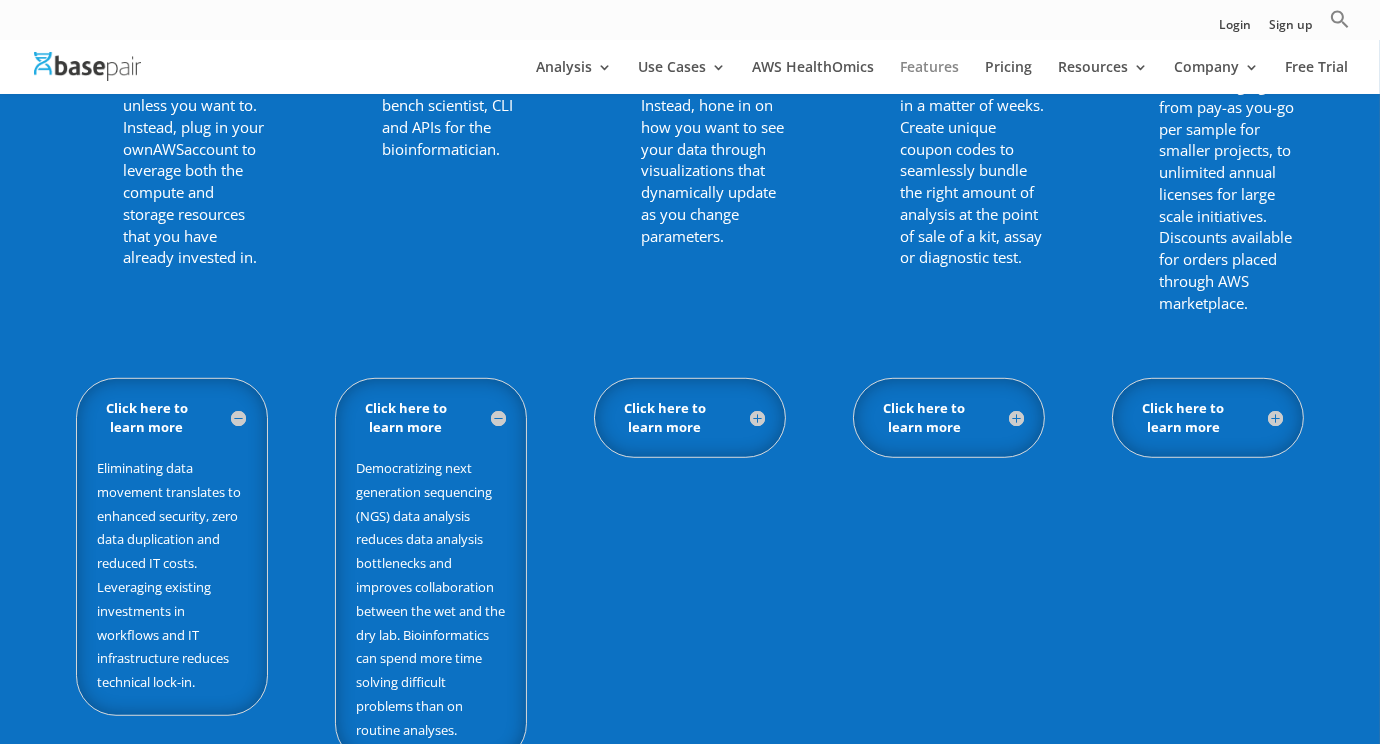 click on "Features" at bounding box center (929, 77) 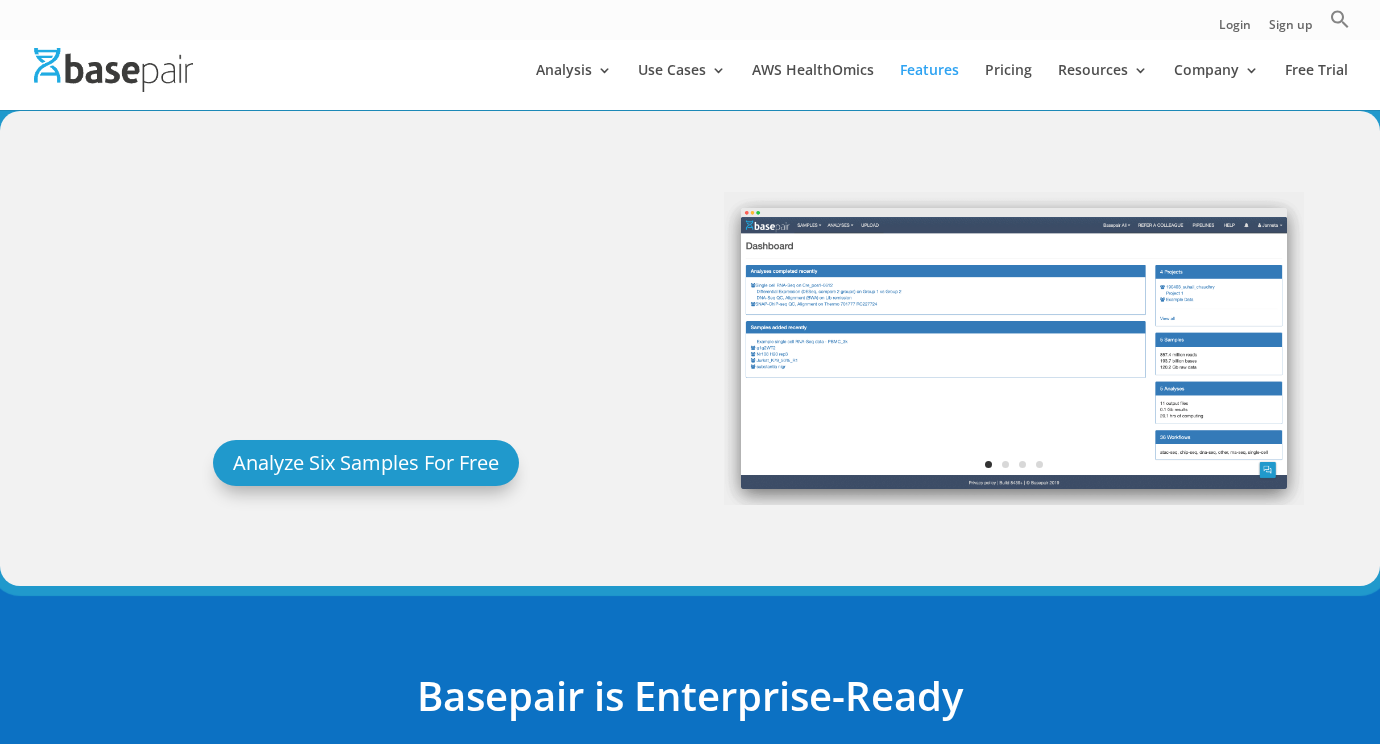 scroll, scrollTop: 699, scrollLeft: 0, axis: vertical 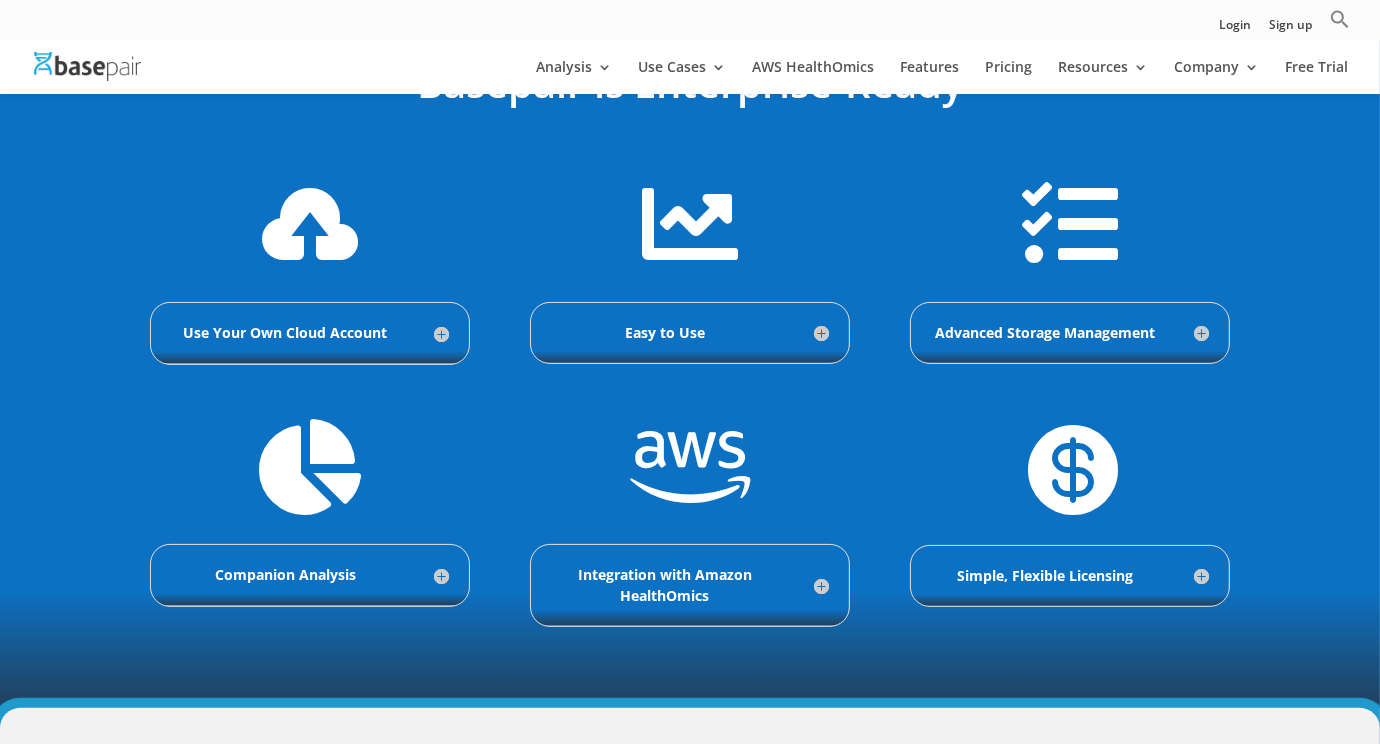 click on "Use Your Own Cloud Account" at bounding box center (310, 333) 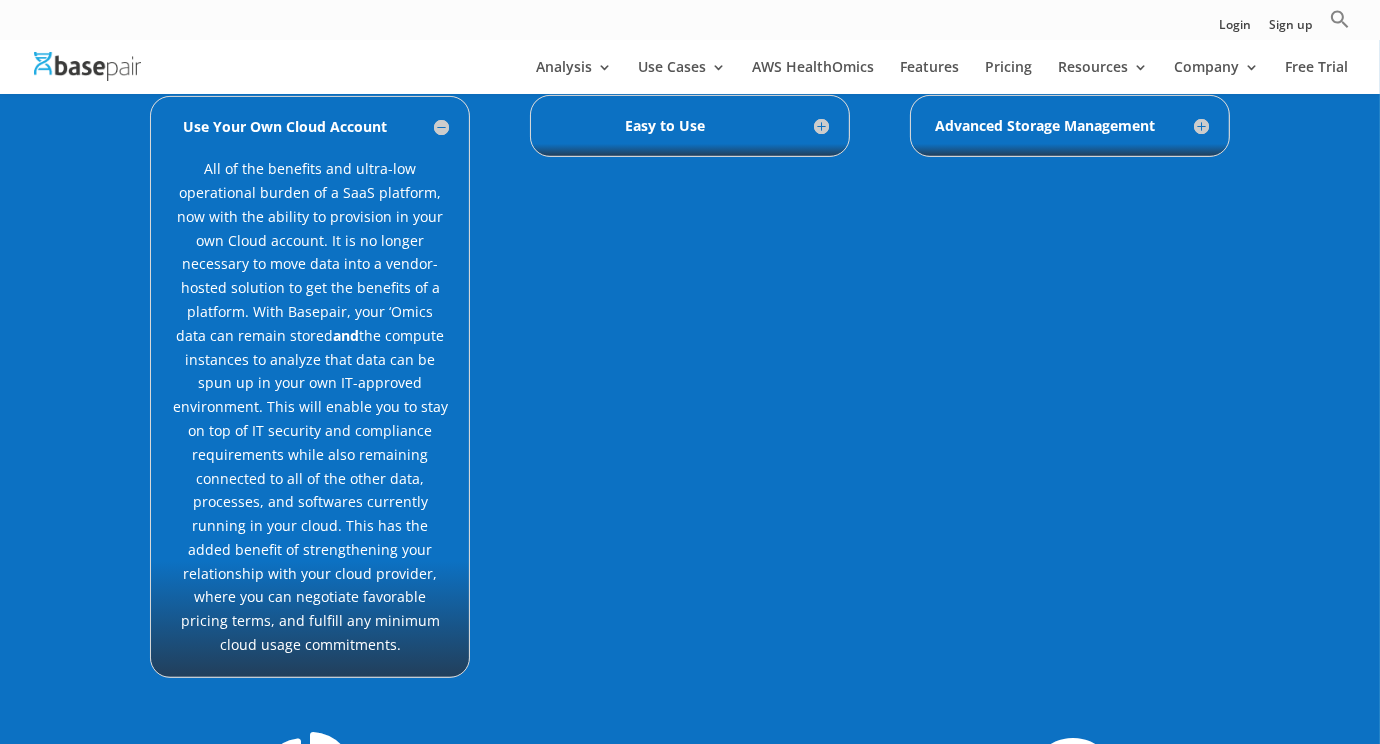 scroll, scrollTop: 793, scrollLeft: 0, axis: vertical 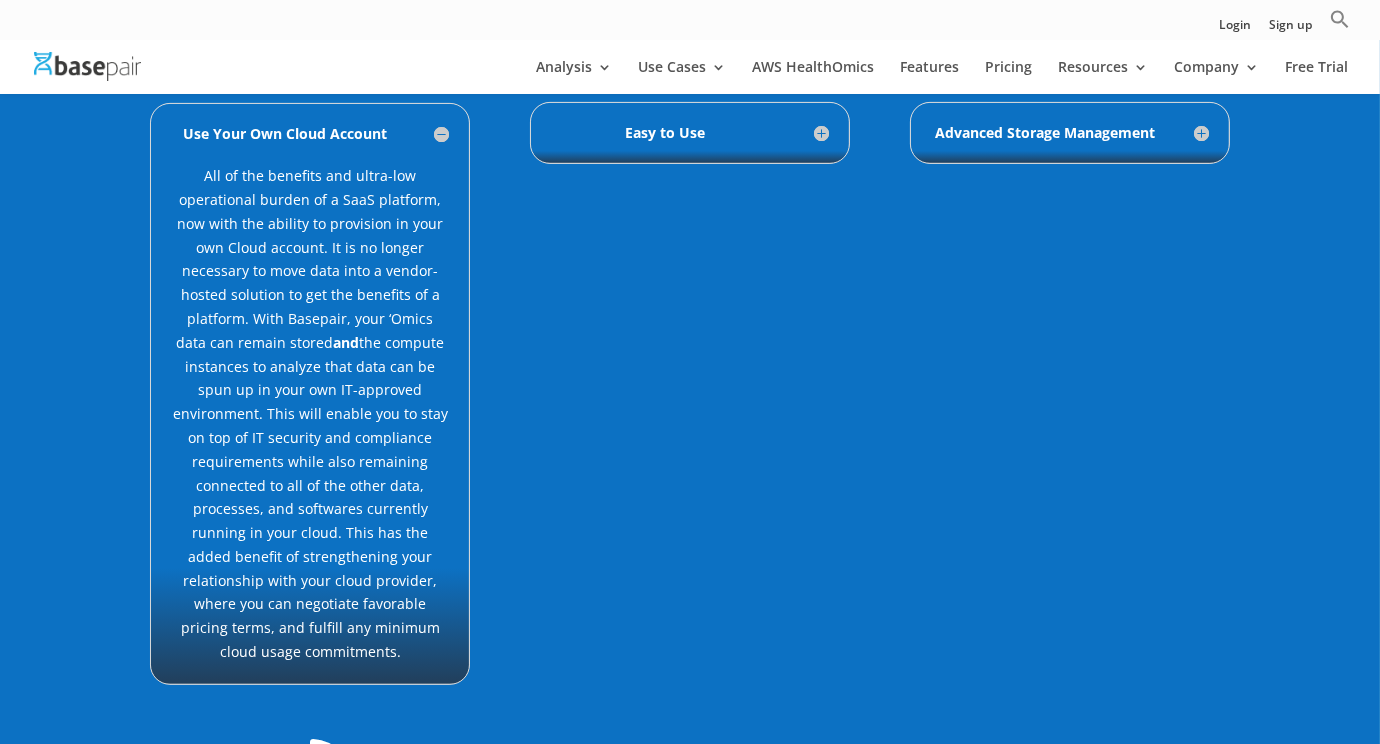 click on "Easy to Use" at bounding box center (690, 133) 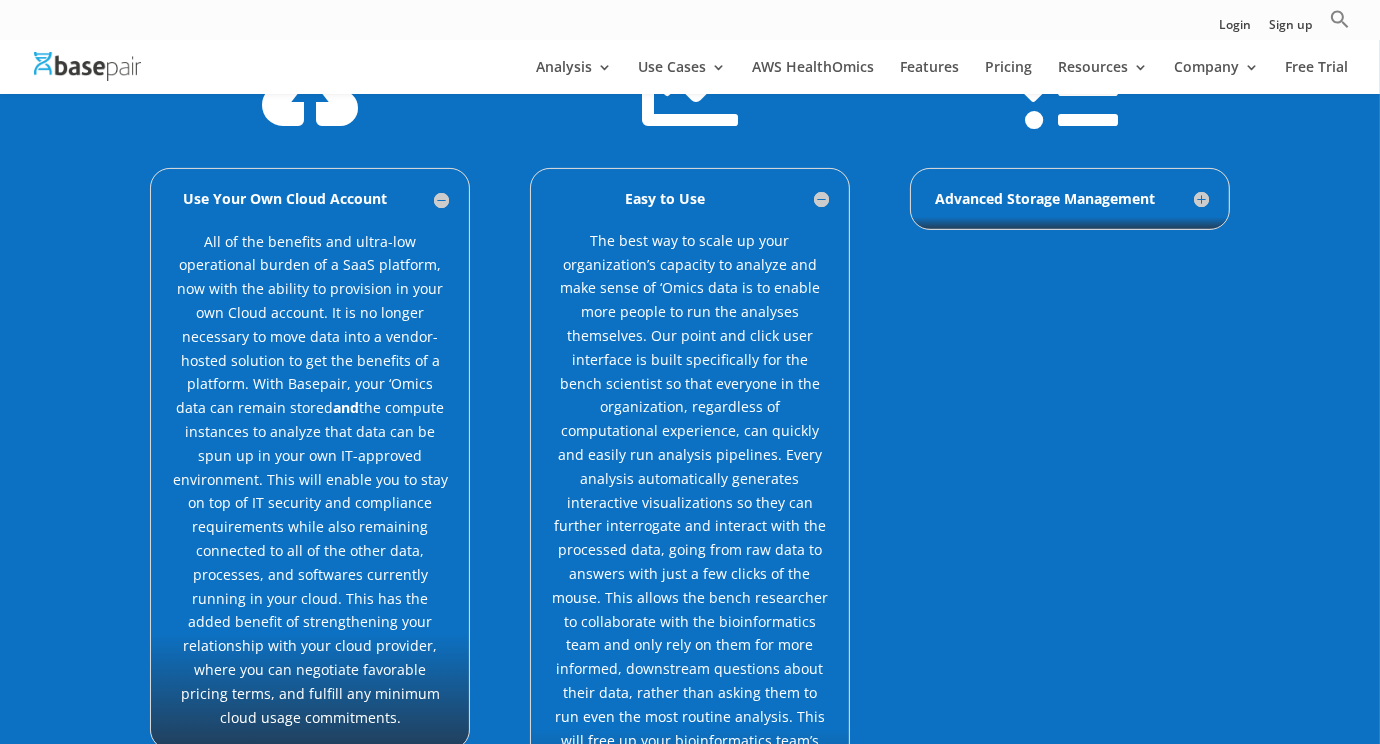 scroll, scrollTop: 699, scrollLeft: 0, axis: vertical 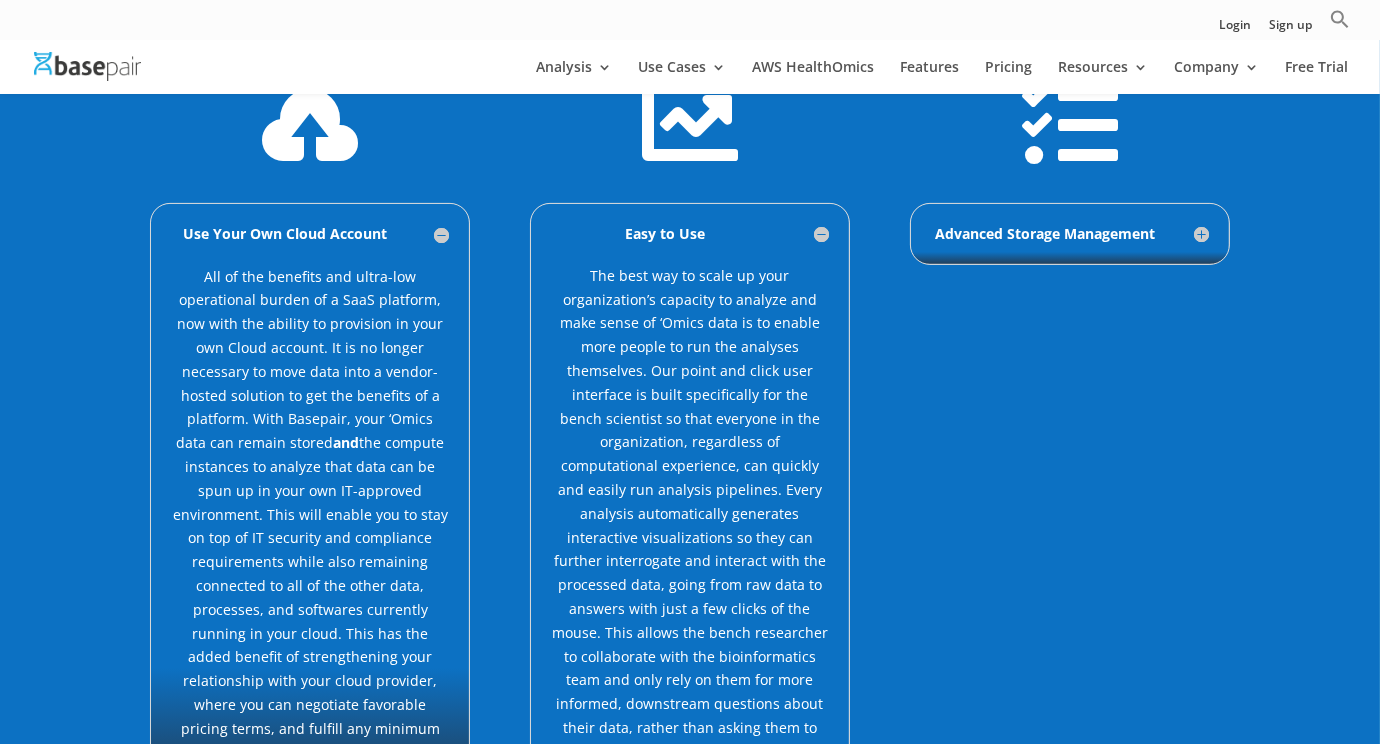 click on "Advanced Storage Management" at bounding box center [1070, 234] 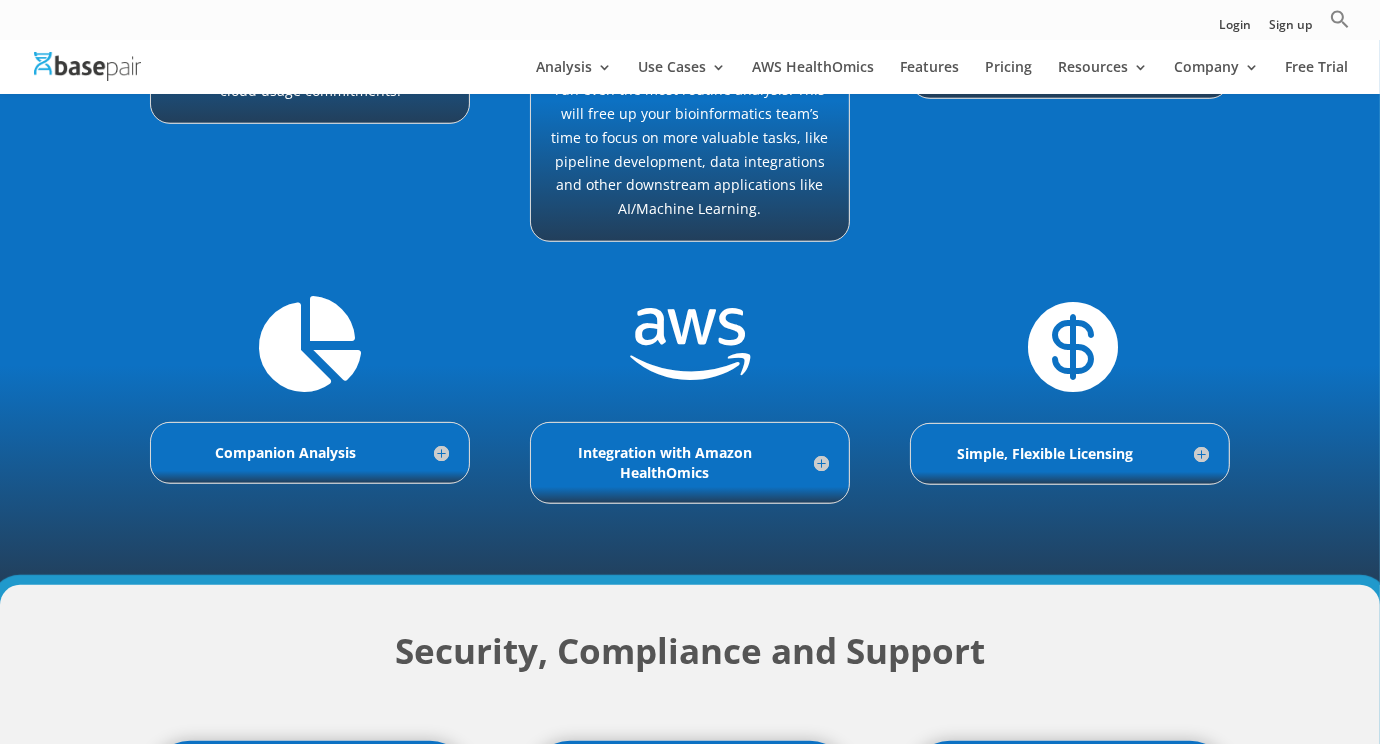 scroll, scrollTop: 1400, scrollLeft: 0, axis: vertical 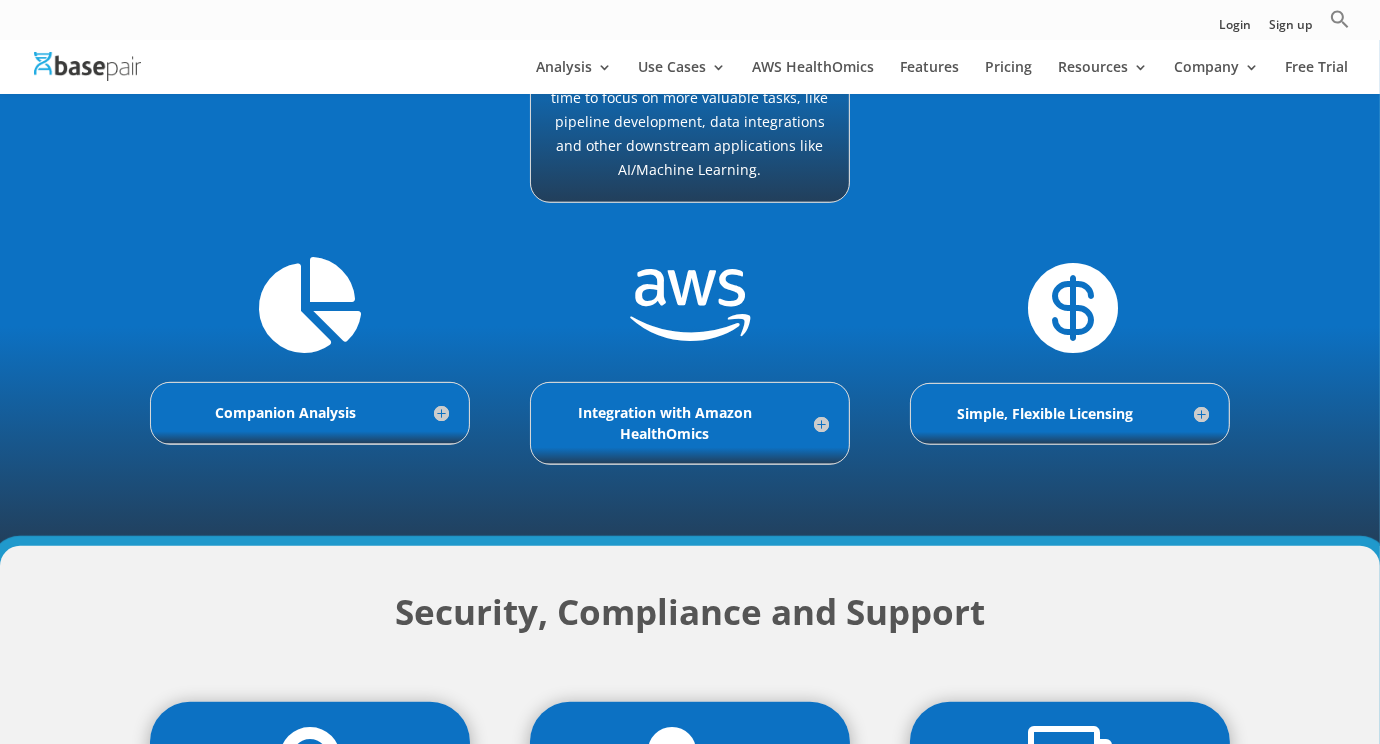 click on "Companion Analysis" at bounding box center (310, 413) 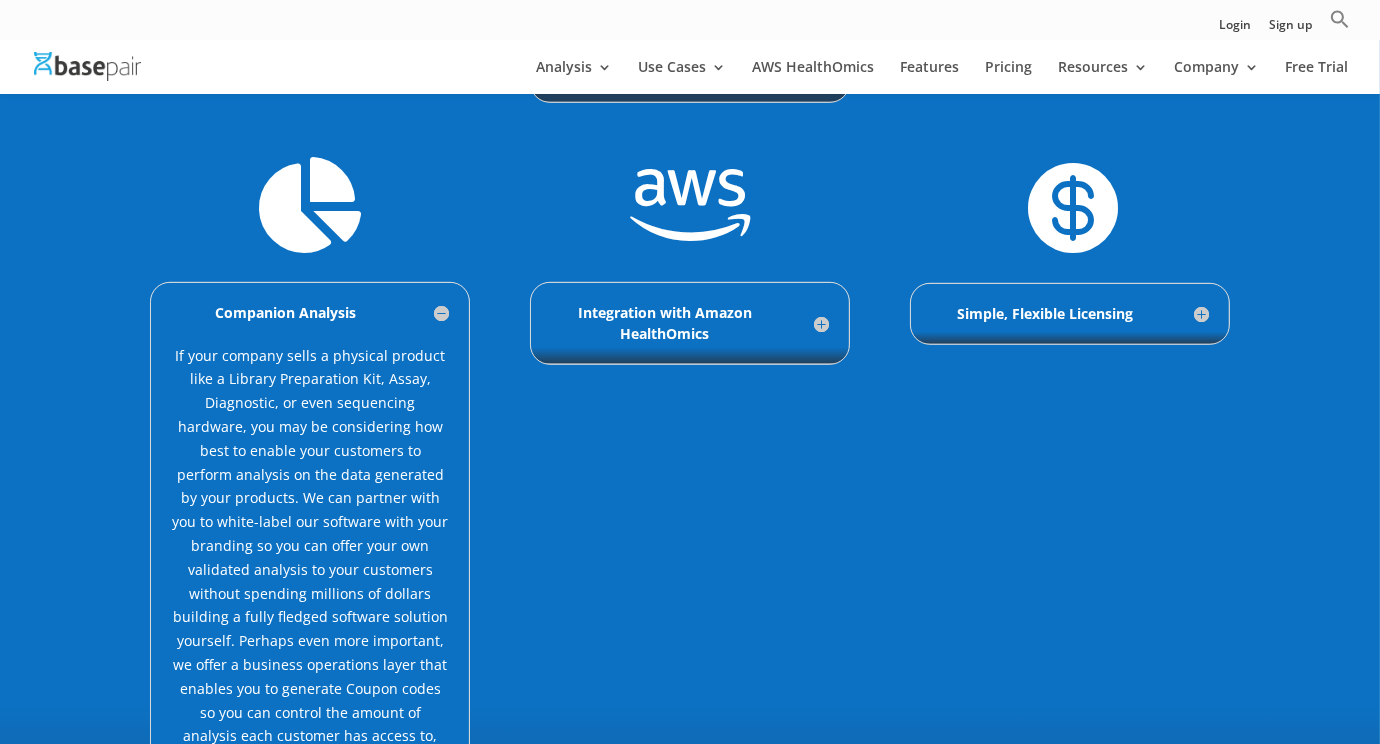 scroll, scrollTop: 1499, scrollLeft: 0, axis: vertical 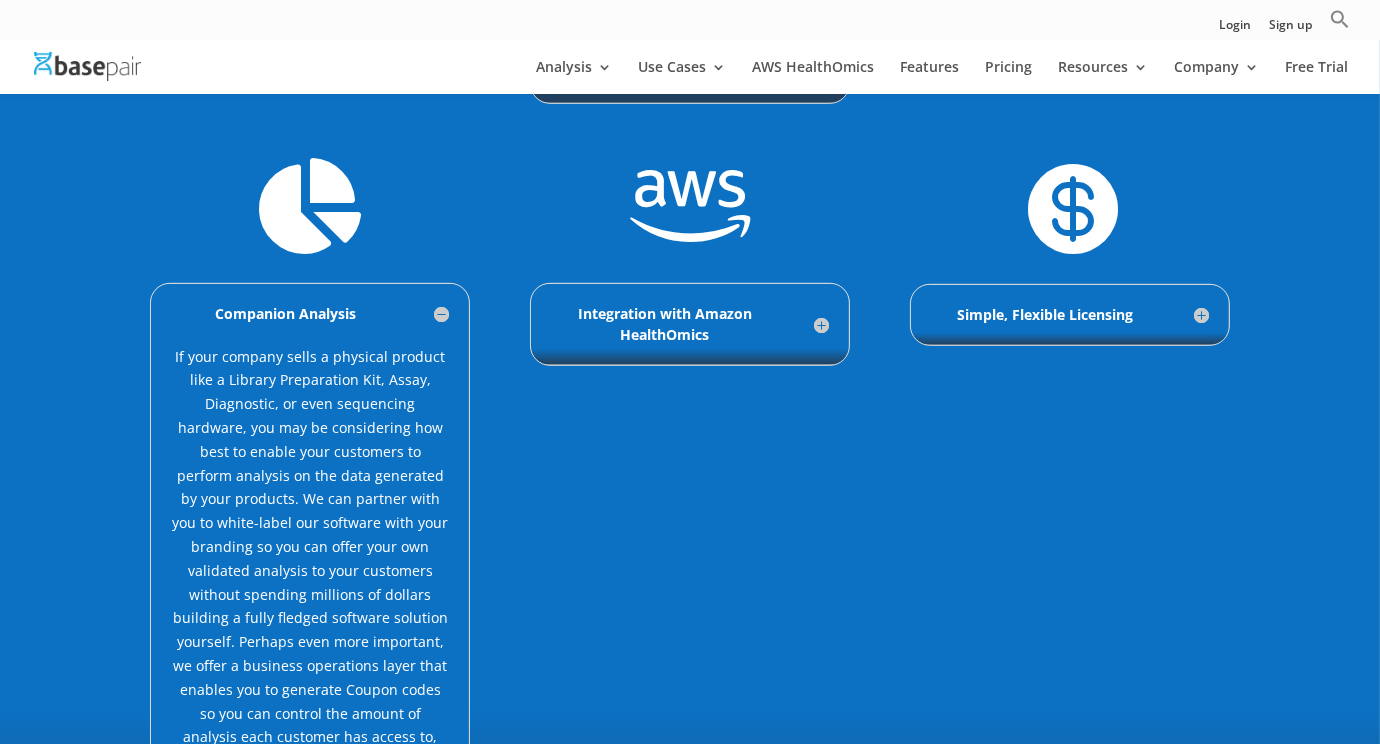 click on "Integration with Amazon HealthOmics" at bounding box center (690, 324) 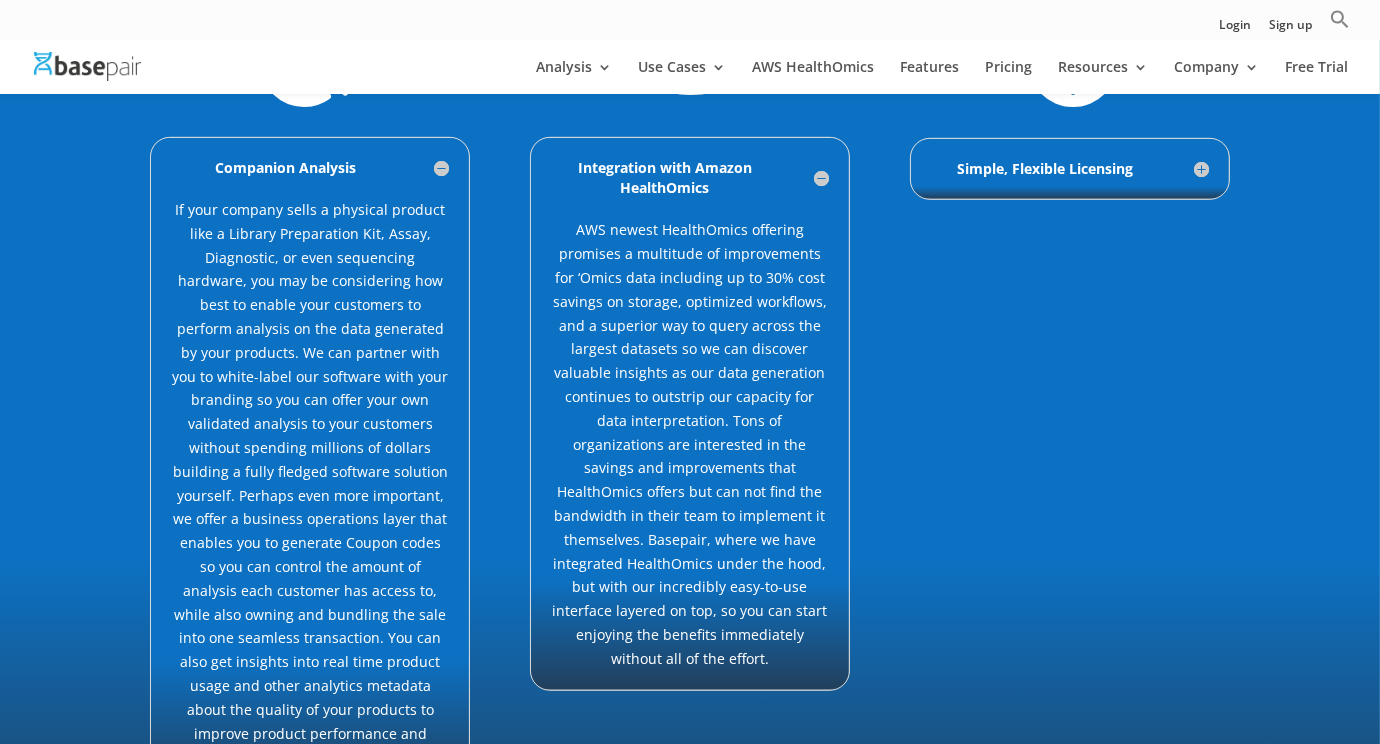 scroll, scrollTop: 1593, scrollLeft: 0, axis: vertical 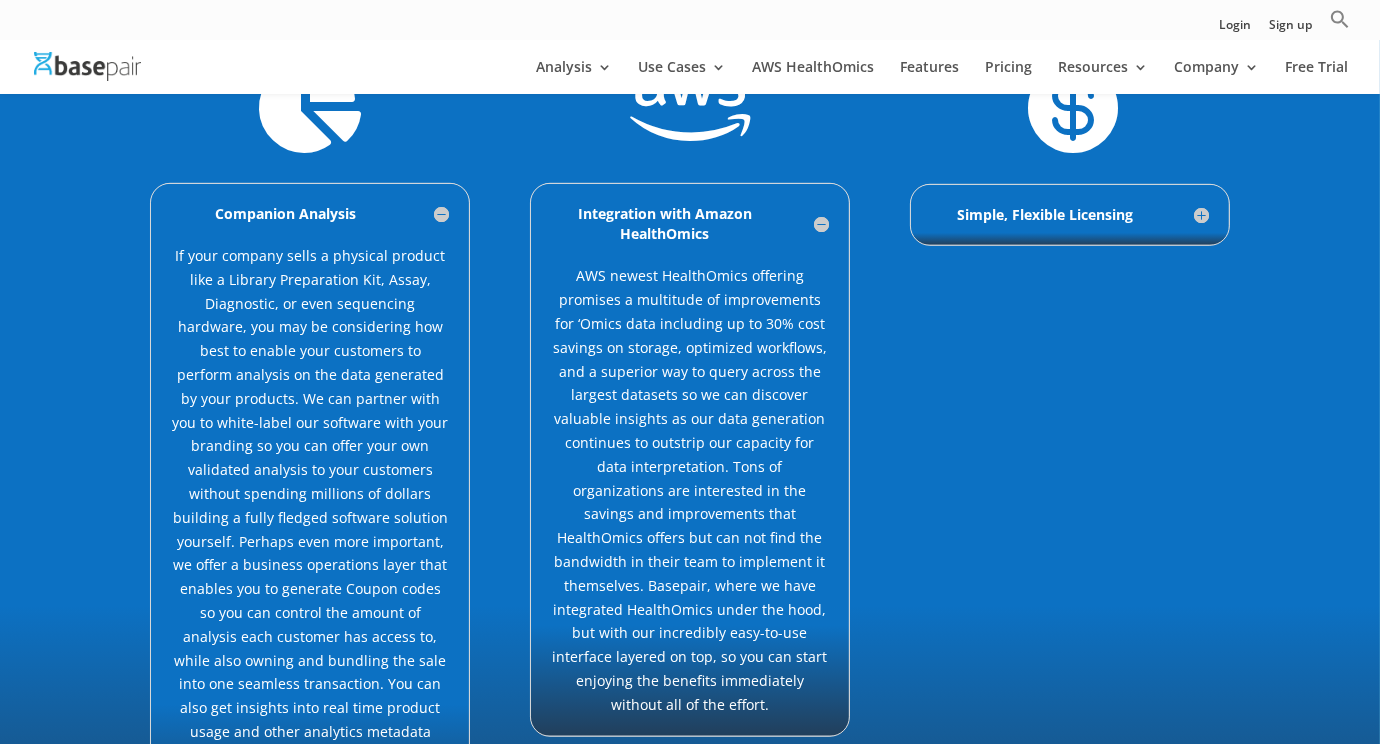 click on "Simple, Flexible Licensing" at bounding box center (1070, 215) 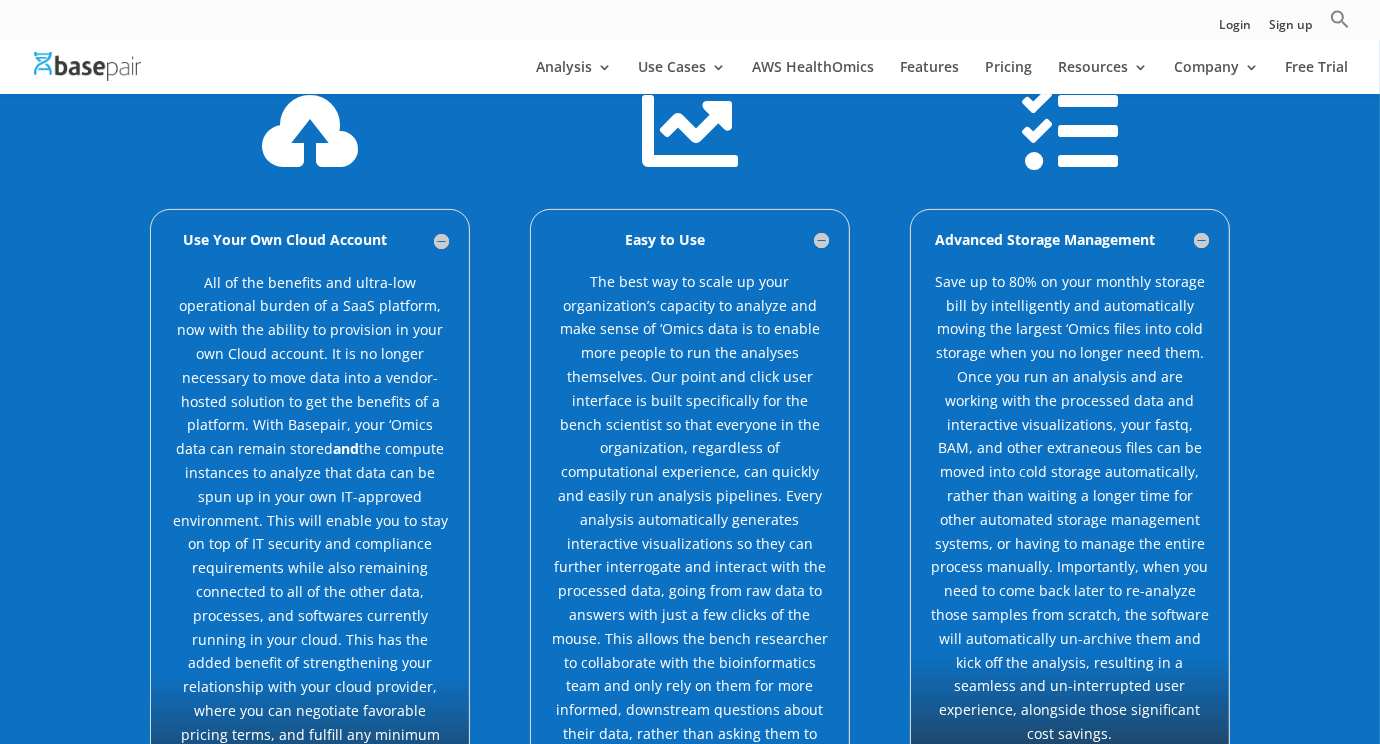 scroll, scrollTop: 699, scrollLeft: 0, axis: vertical 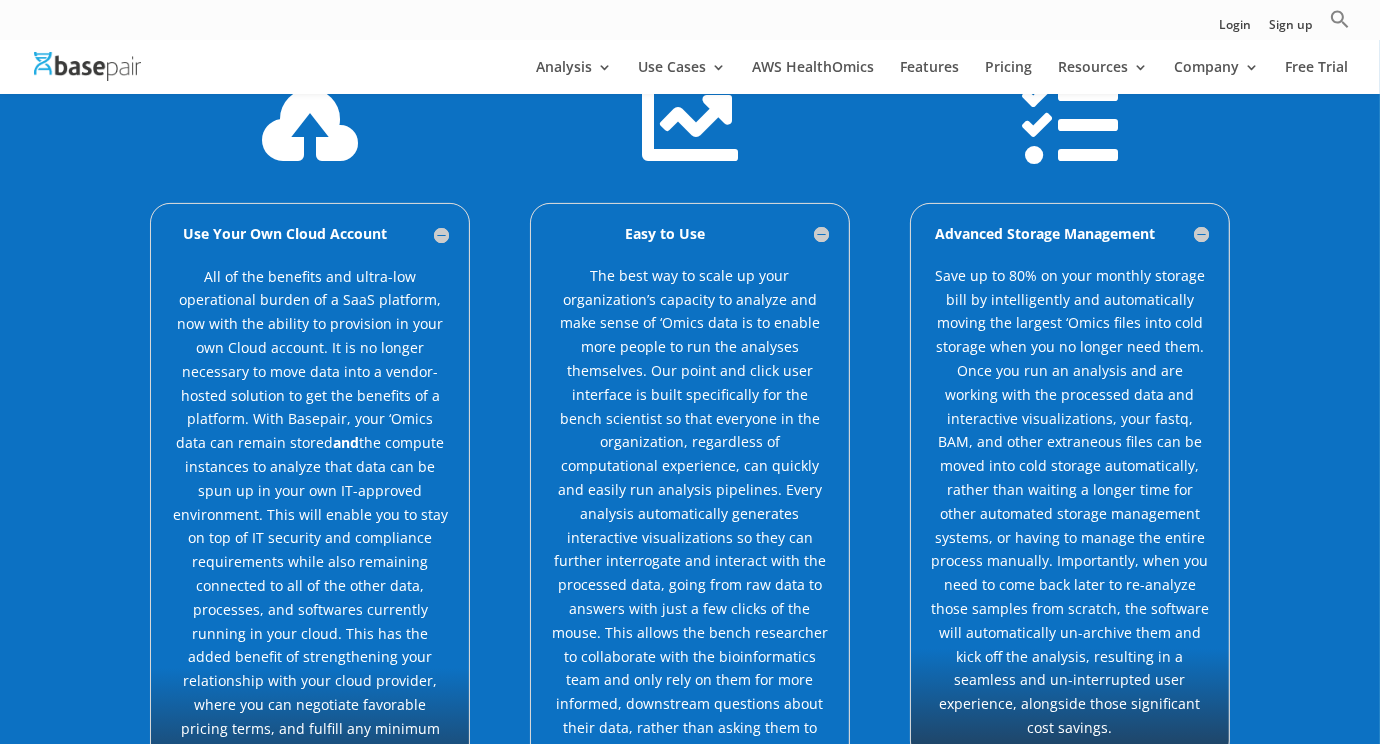 click at bounding box center (87, 66) 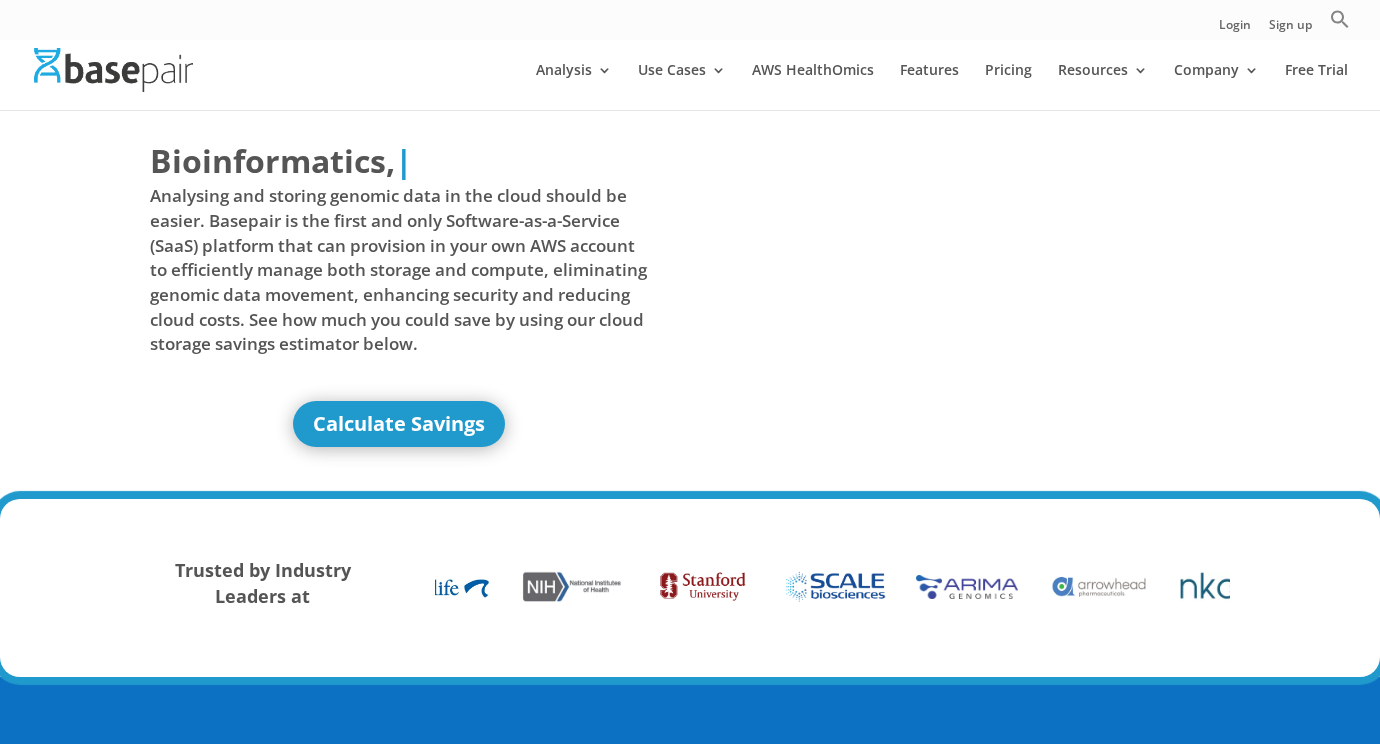 scroll, scrollTop: 0, scrollLeft: 0, axis: both 